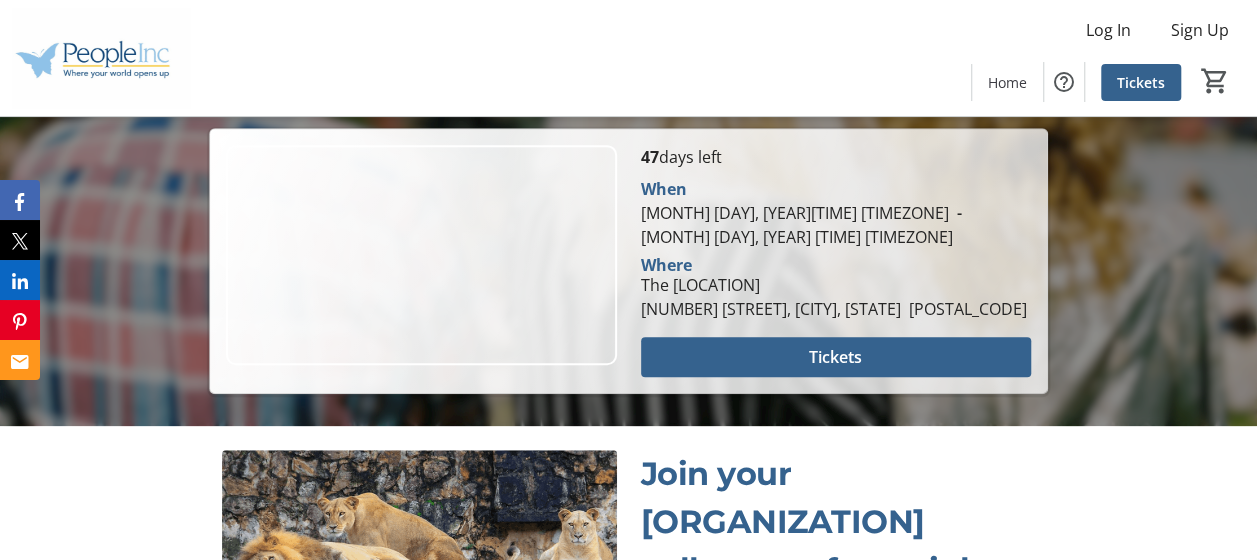 scroll, scrollTop: 500, scrollLeft: 0, axis: vertical 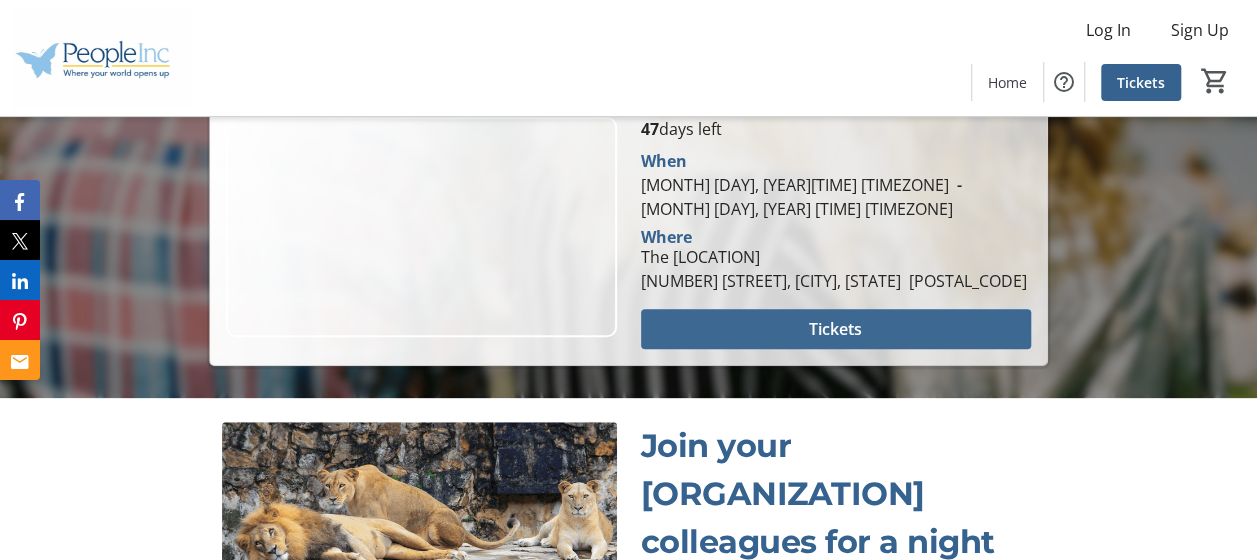 click at bounding box center [836, 329] 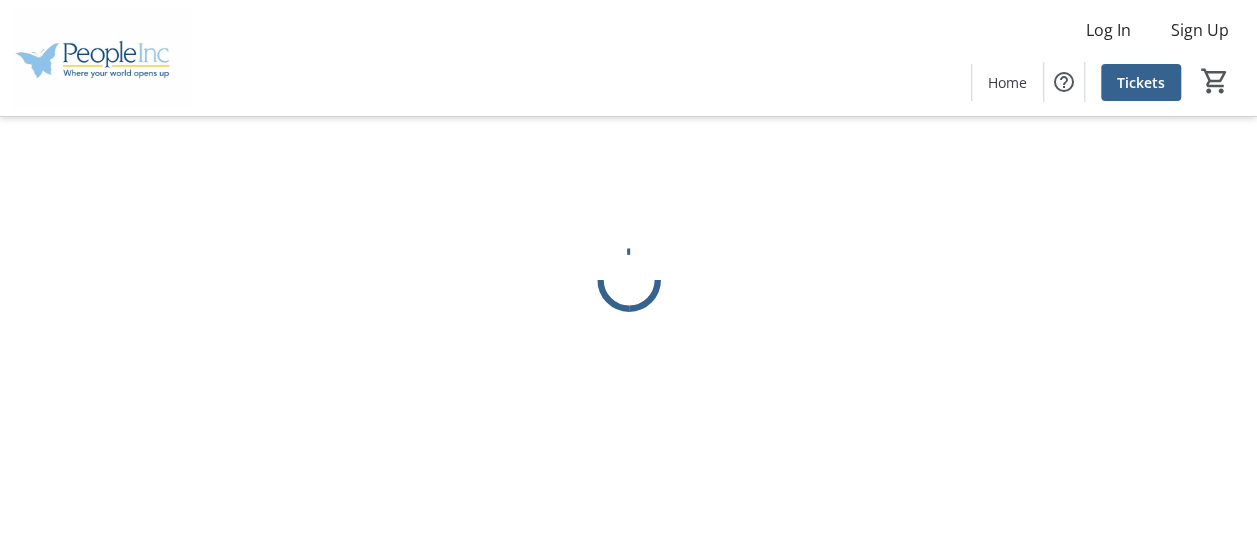 scroll, scrollTop: 0, scrollLeft: 0, axis: both 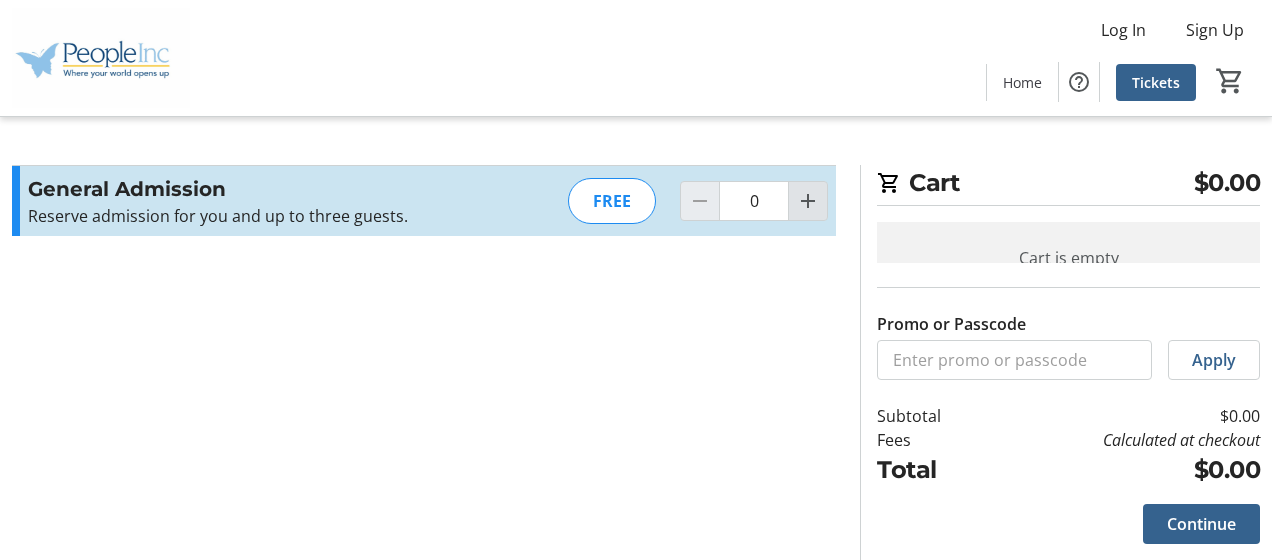click at bounding box center [808, 201] 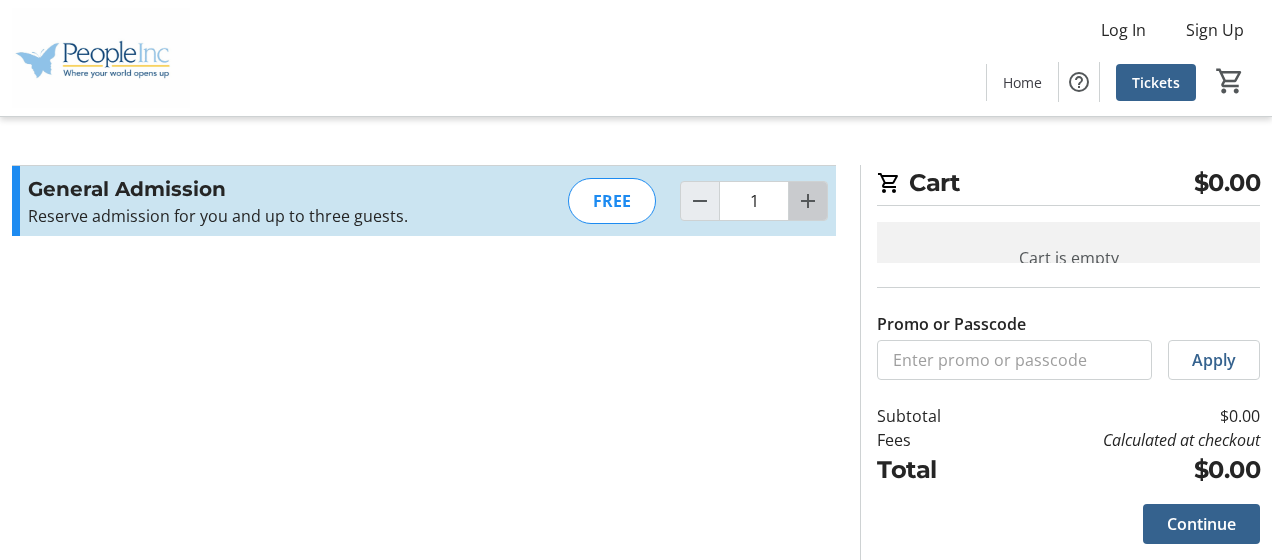 click at bounding box center [808, 201] 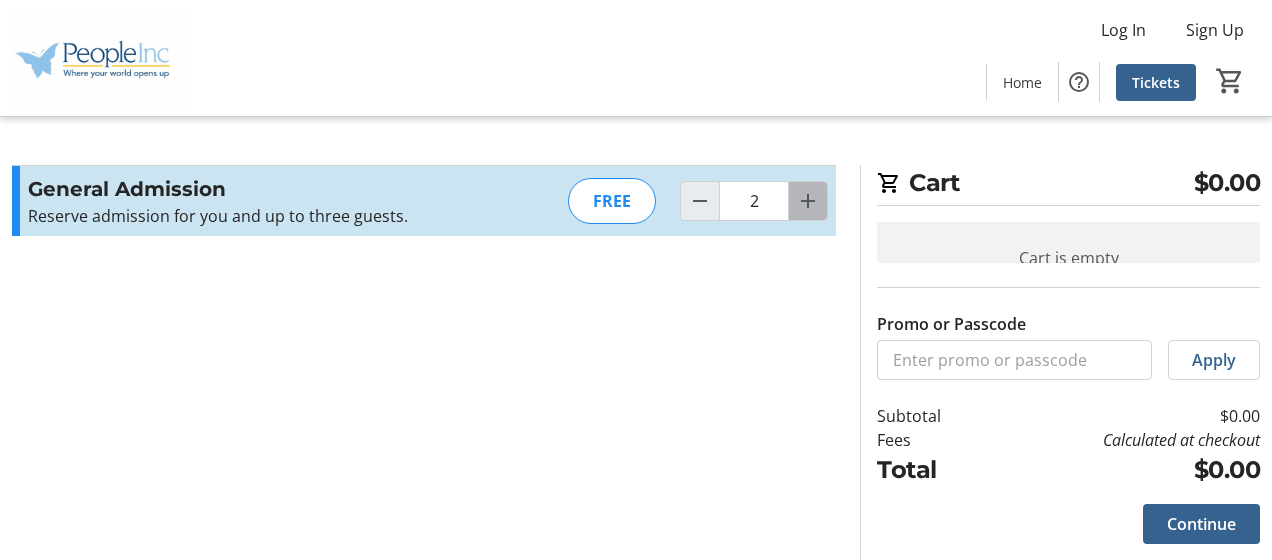 click at bounding box center (808, 201) 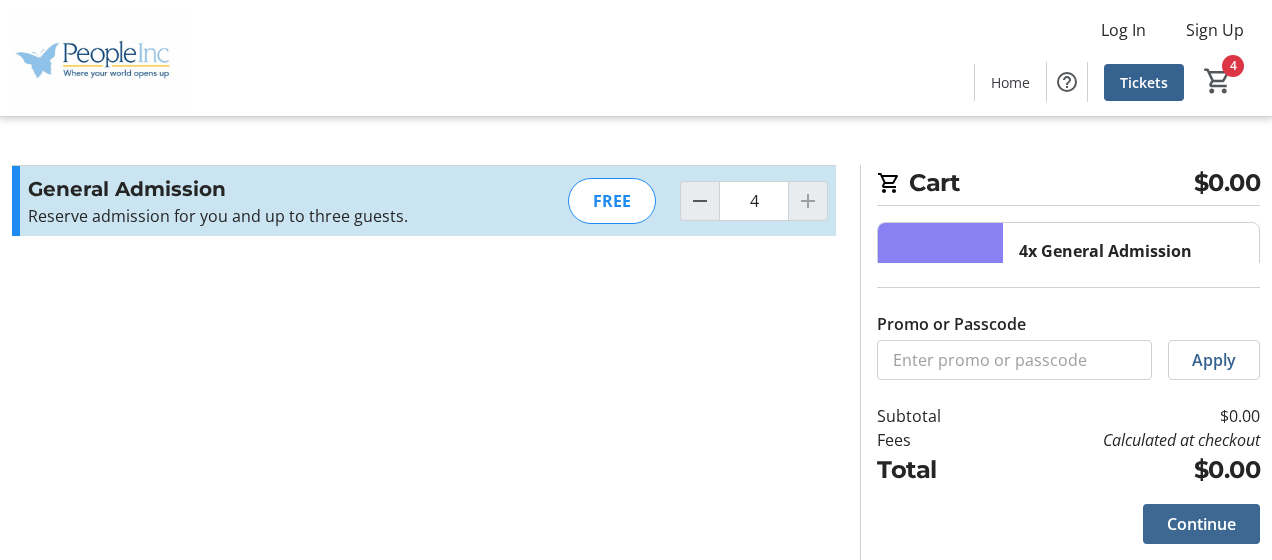 click on "Continue" at bounding box center (1201, 524) 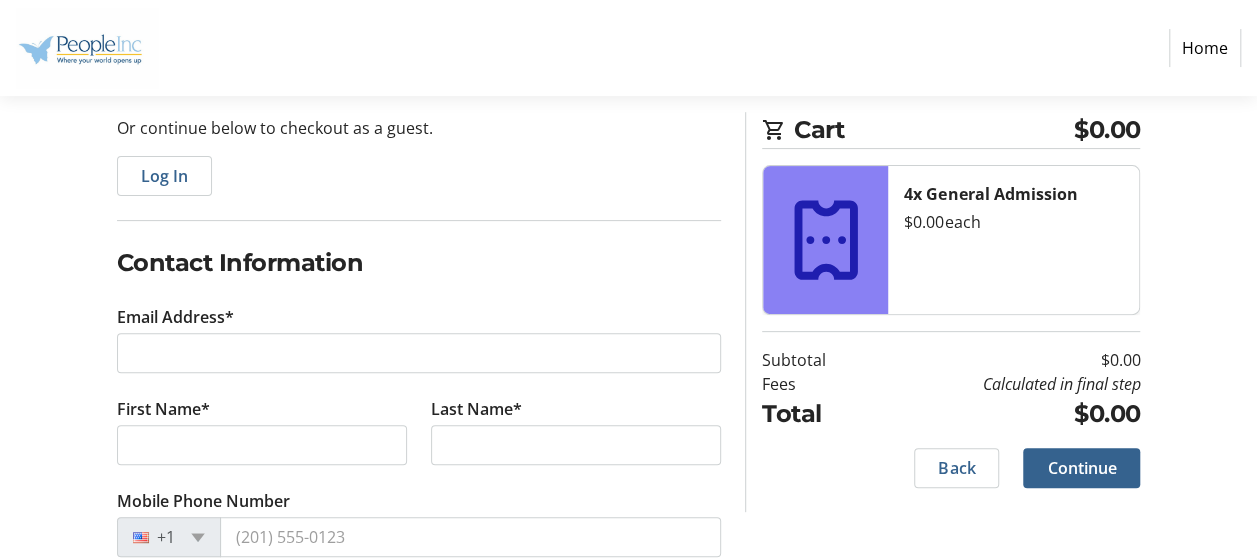 scroll, scrollTop: 200, scrollLeft: 0, axis: vertical 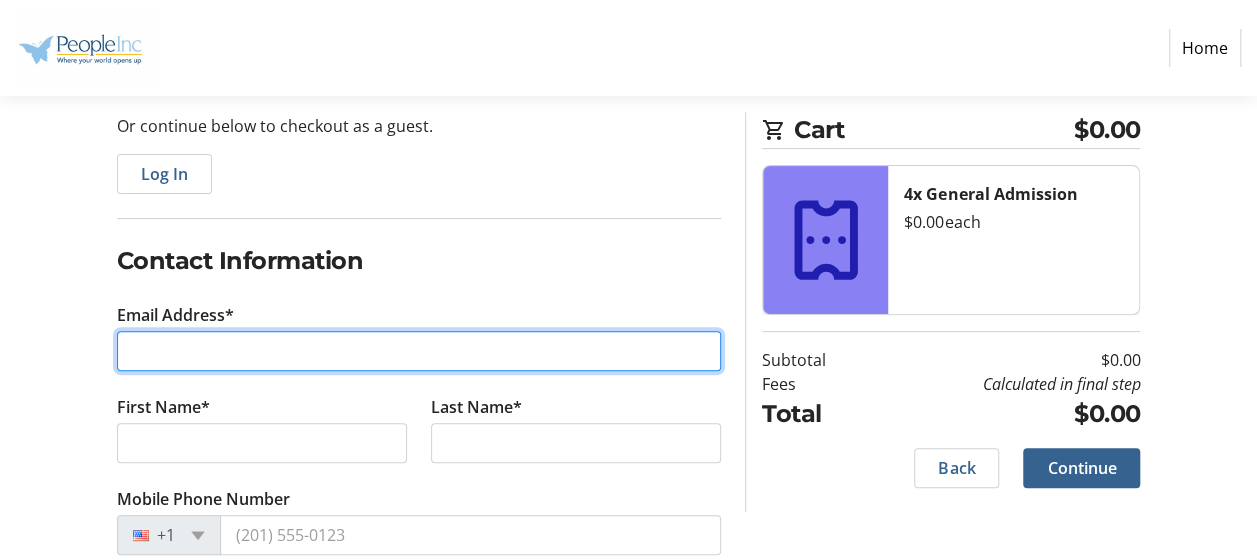 click on "Email Address*" at bounding box center [419, 351] 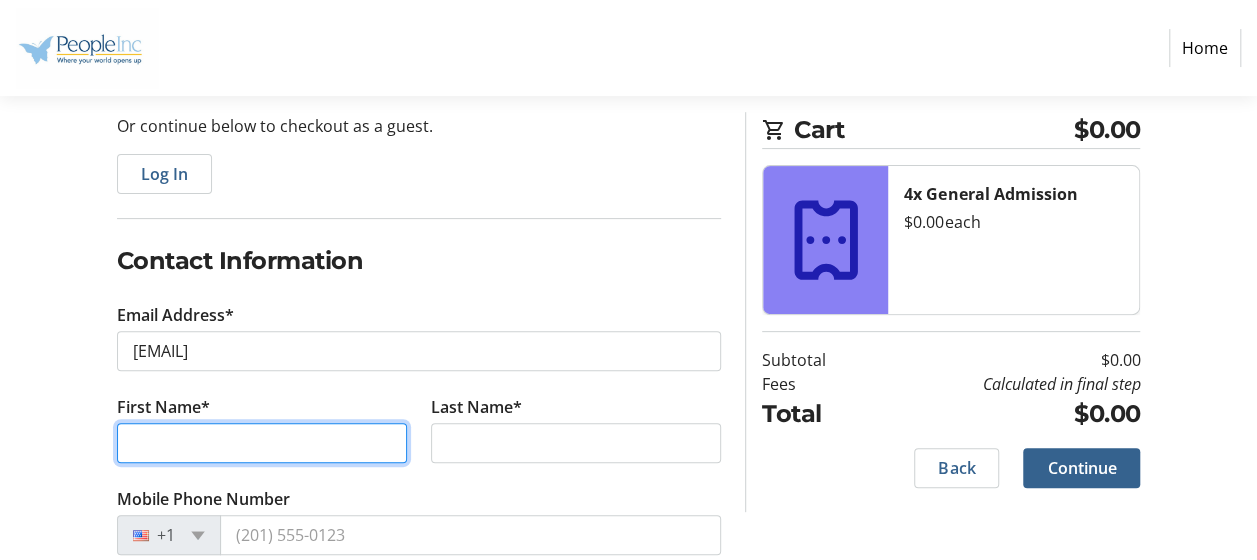 type on "[USERNAME]" 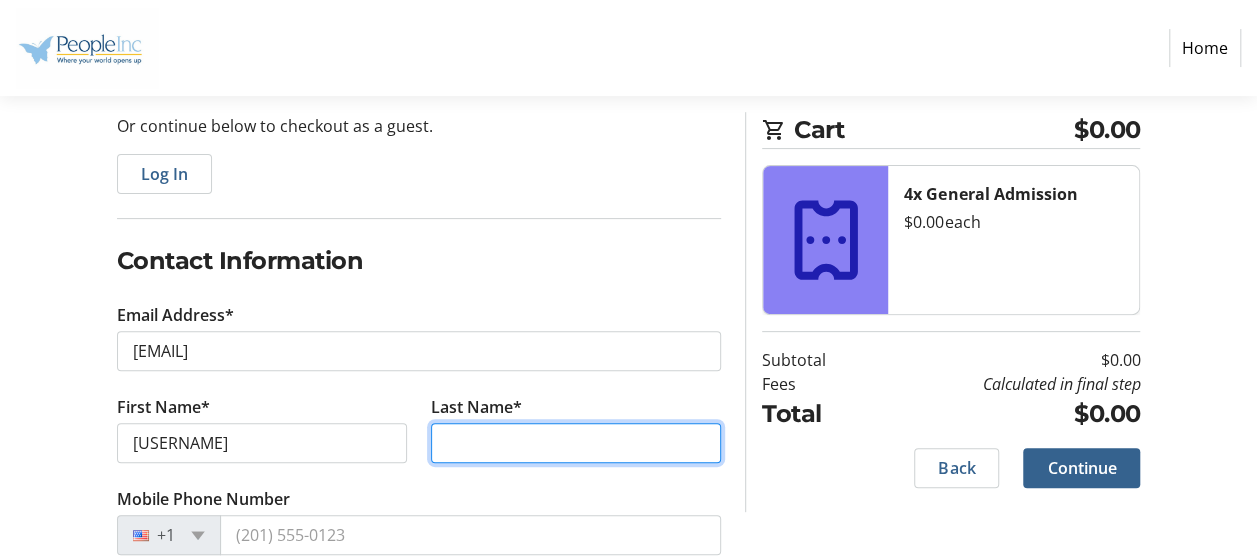 type on "[LAST_NAME]" 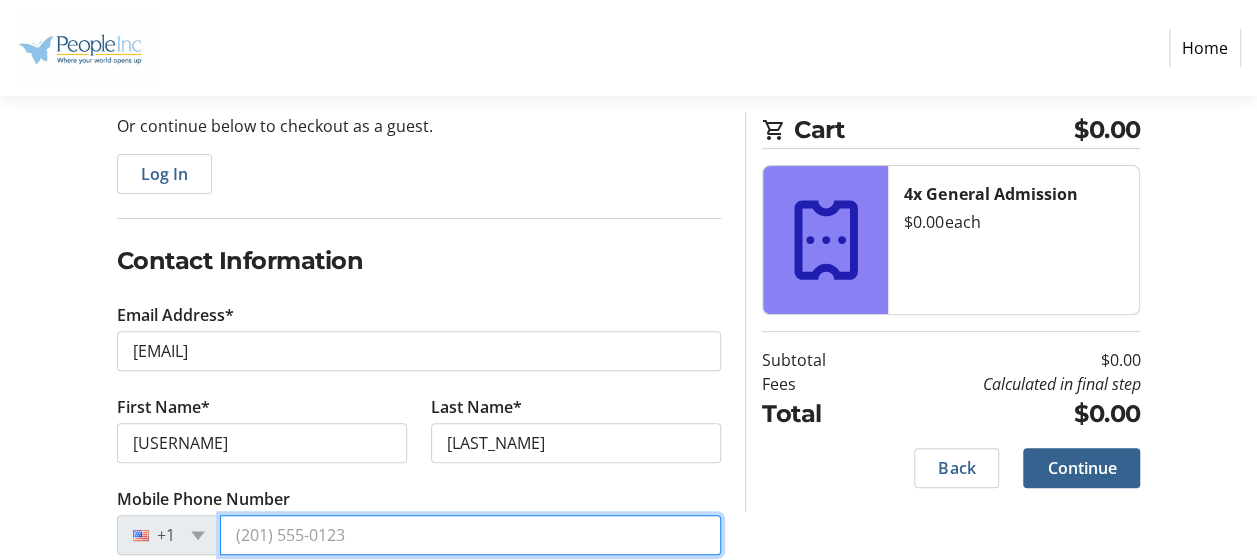 type on "([AREA_CODE]) [PREFIX]-[LINE_NUMBER]" 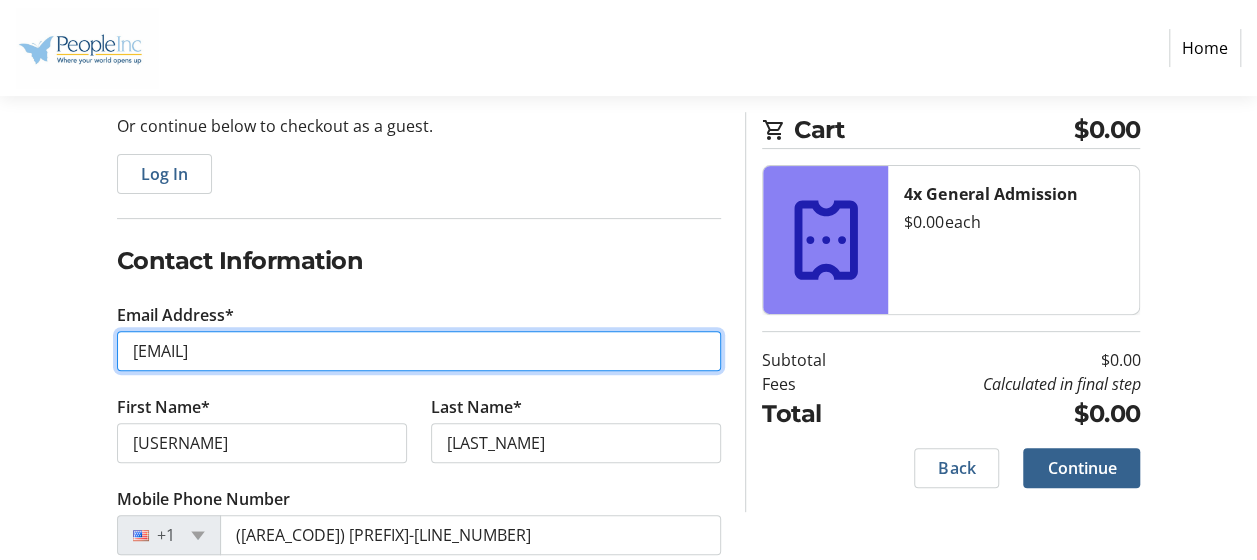 type on "[EMAIL]" 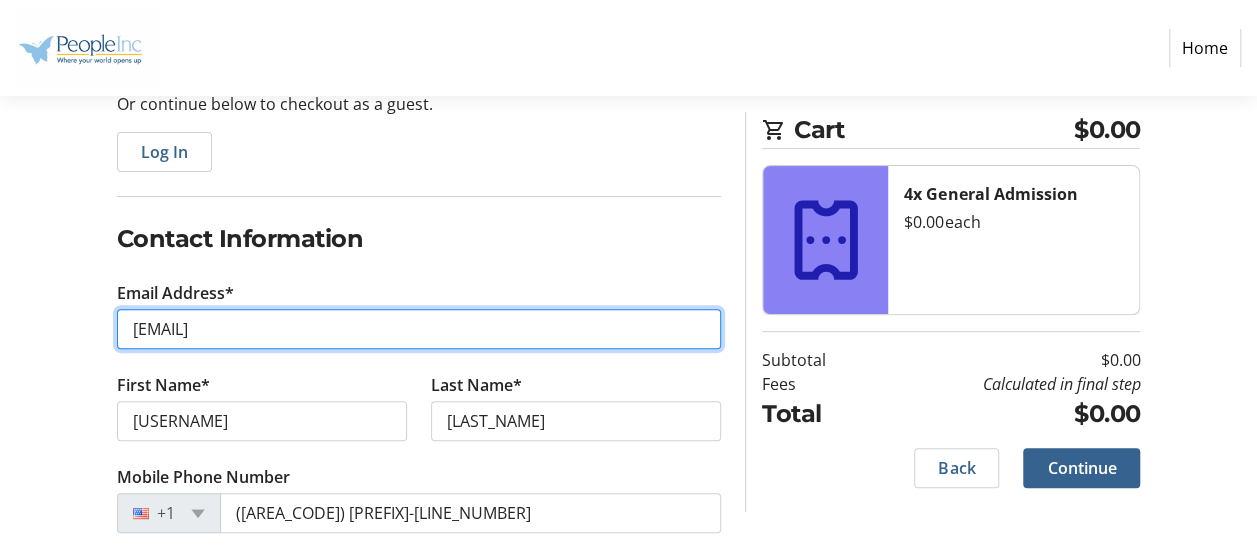 scroll, scrollTop: 240, scrollLeft: 0, axis: vertical 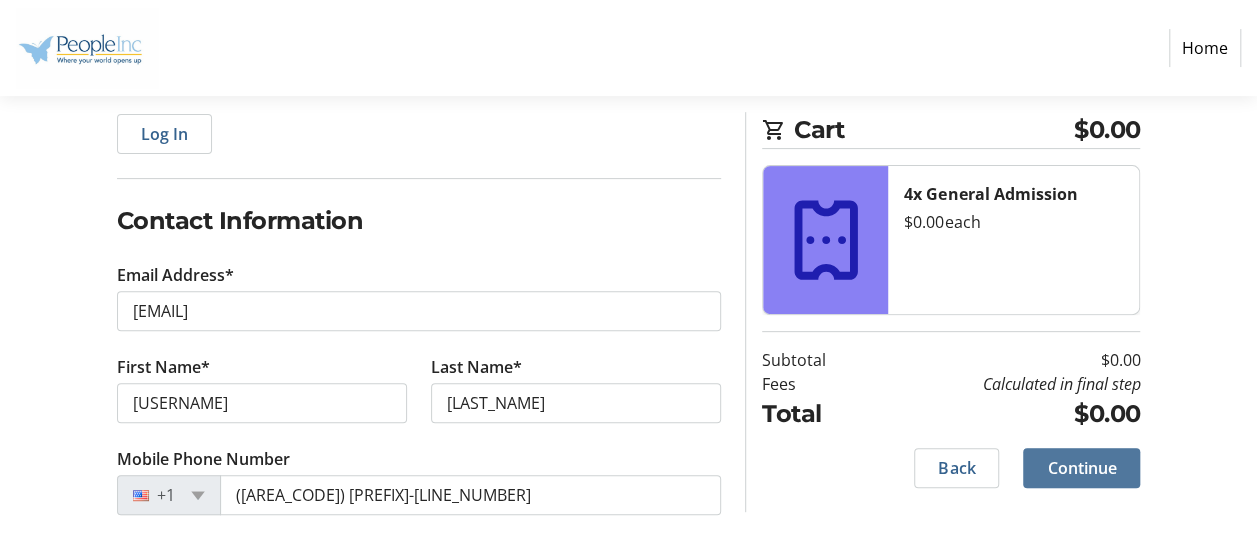click on "Continue" at bounding box center [1081, 468] 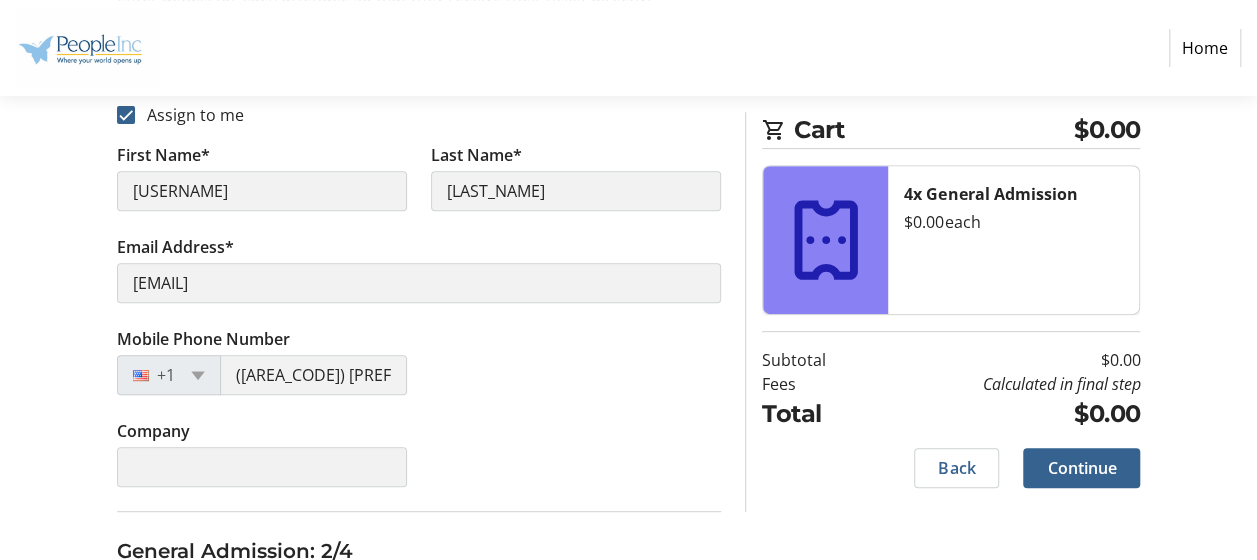 scroll, scrollTop: 400, scrollLeft: 0, axis: vertical 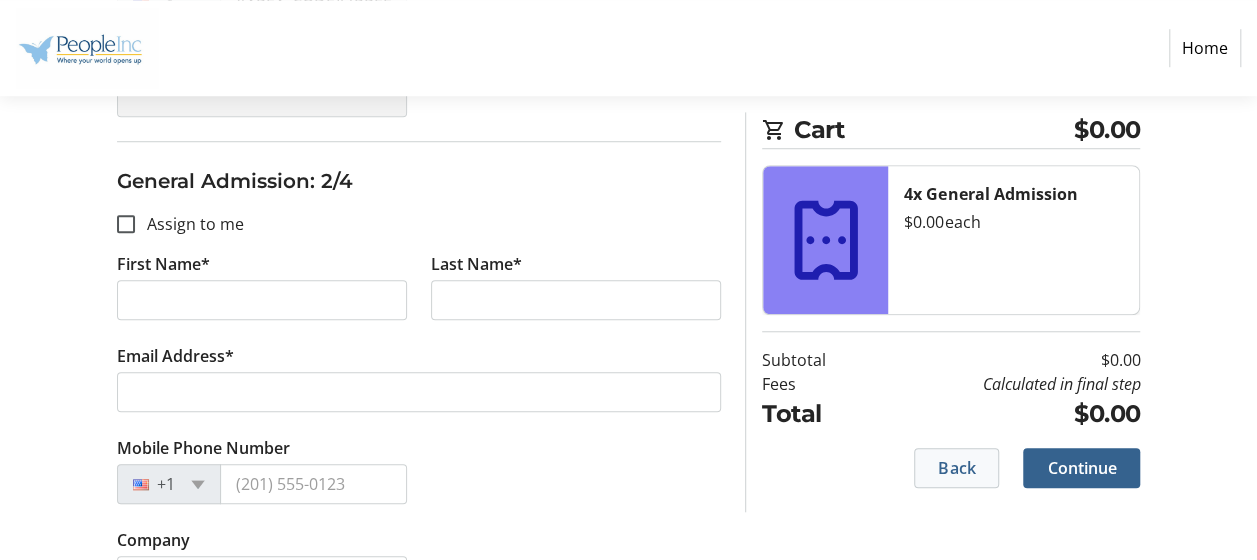 click at bounding box center (956, 468) 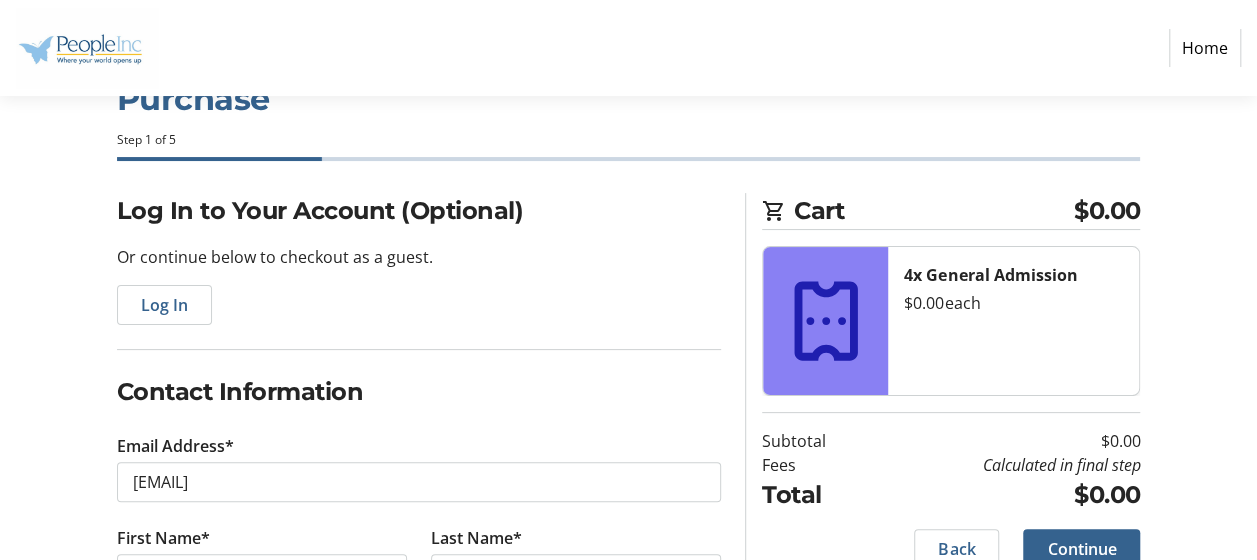 scroll, scrollTop: 100, scrollLeft: 0, axis: vertical 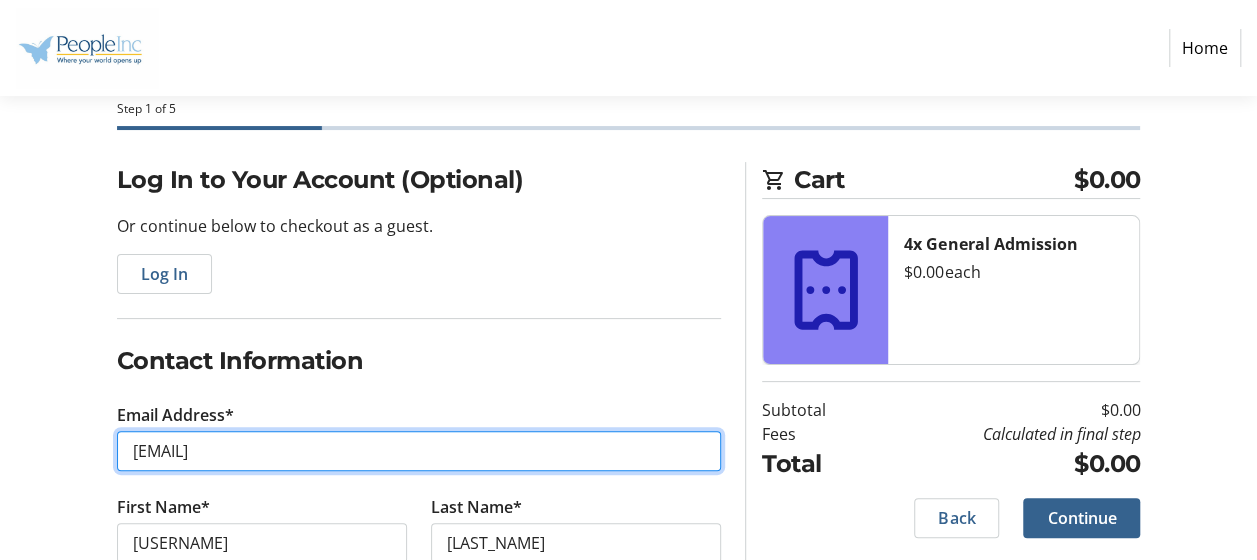 click on "[EMAIL]" at bounding box center [419, 451] 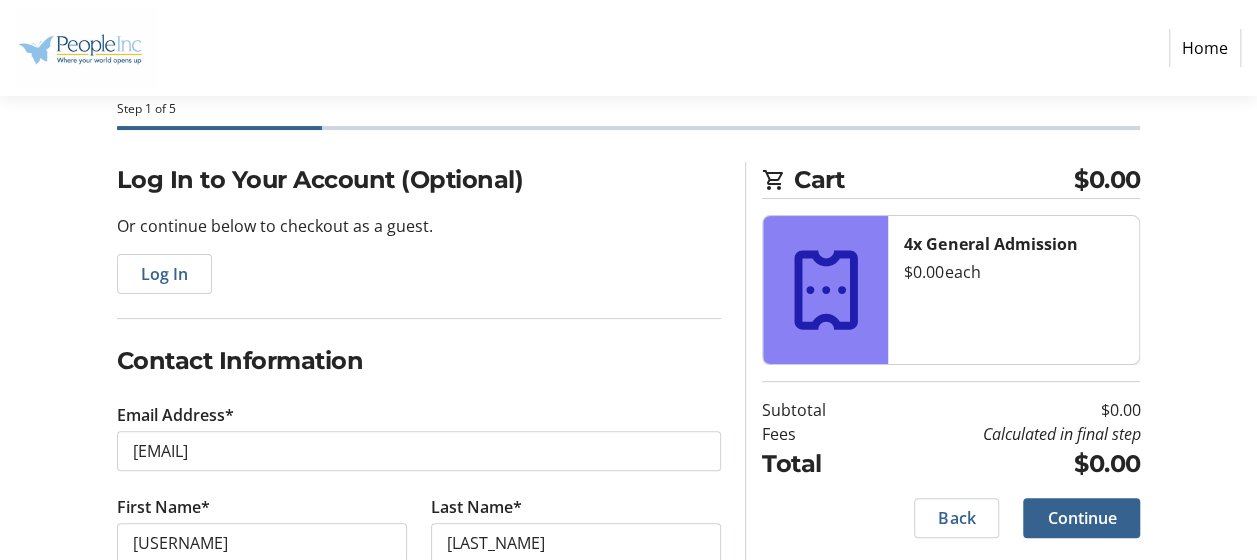 click on "Or continue below to checkout as a guest." at bounding box center (419, 226) 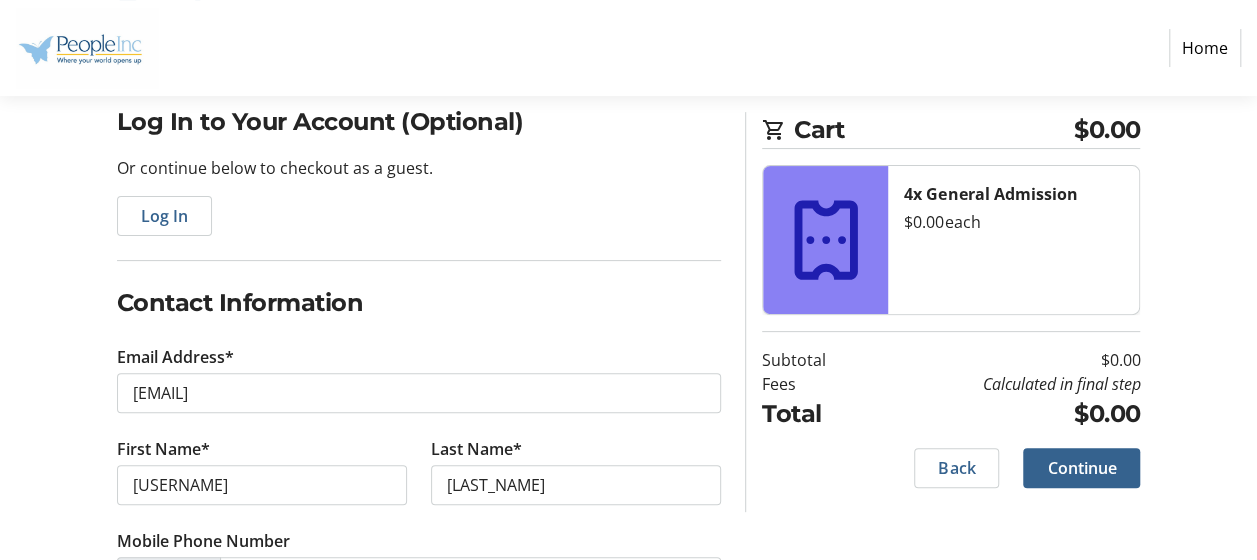 scroll, scrollTop: 200, scrollLeft: 0, axis: vertical 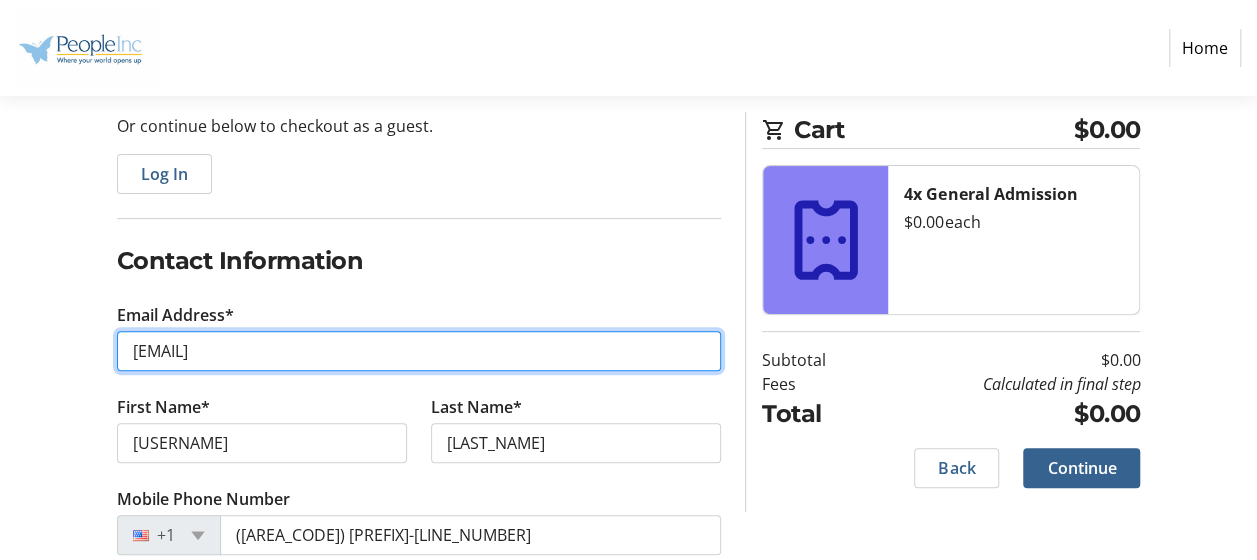 click on "[EMAIL]" at bounding box center [419, 351] 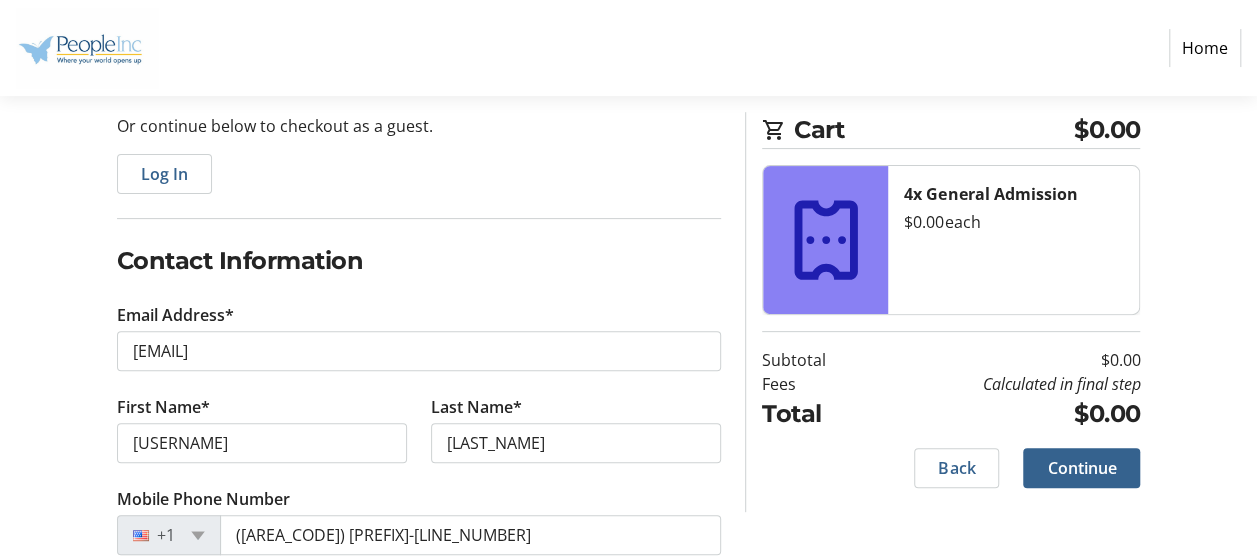 click on "Contact Information" at bounding box center [419, 261] 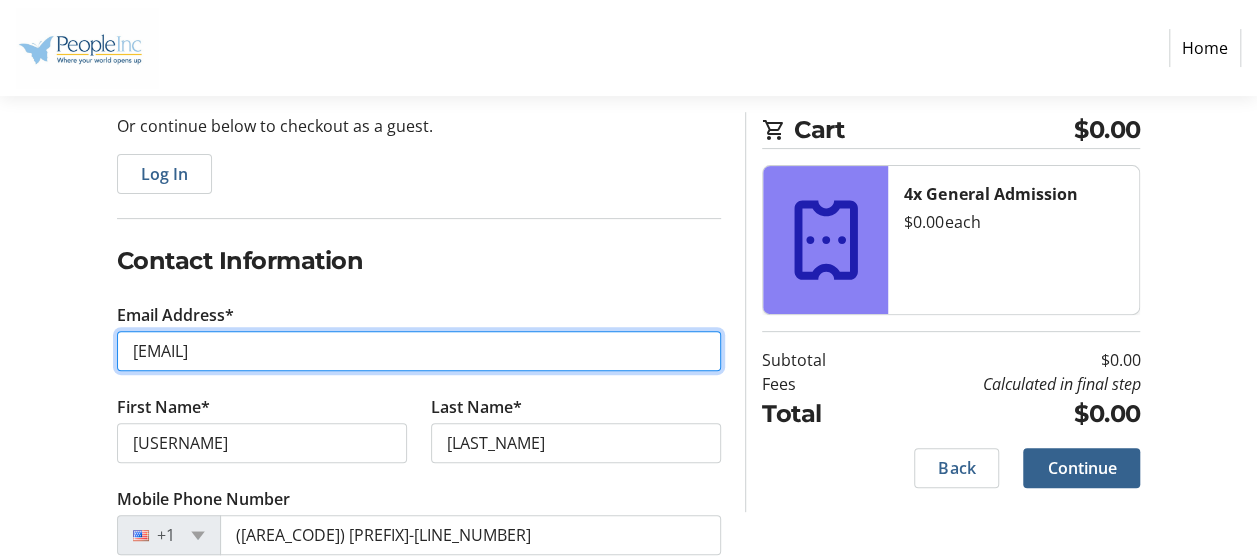 click on "[EMAIL]" at bounding box center [419, 351] 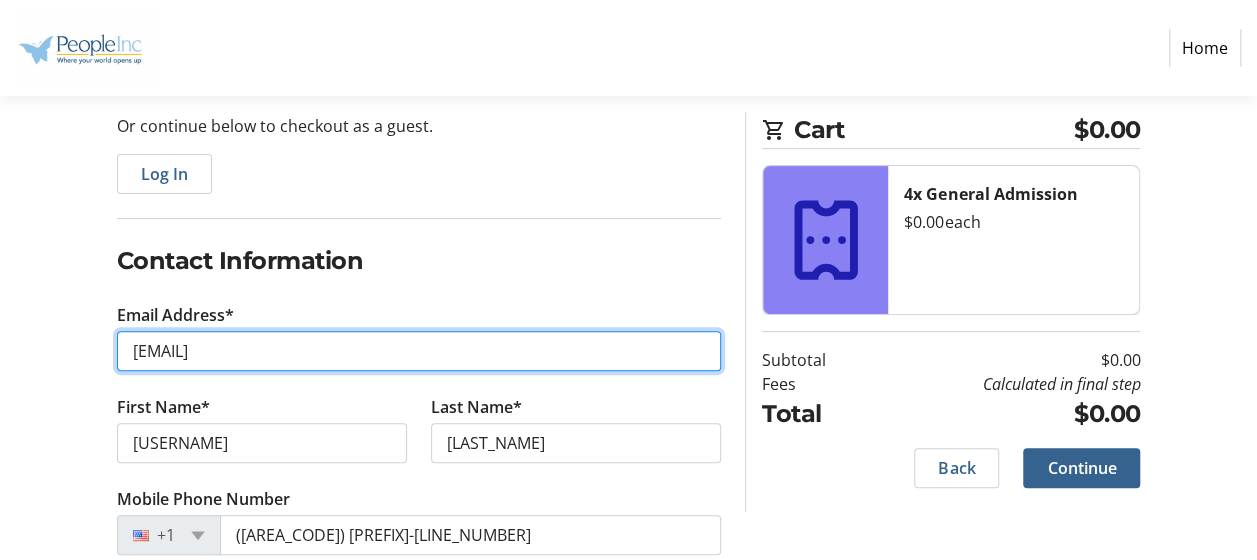click on "[EMAIL]" at bounding box center [419, 351] 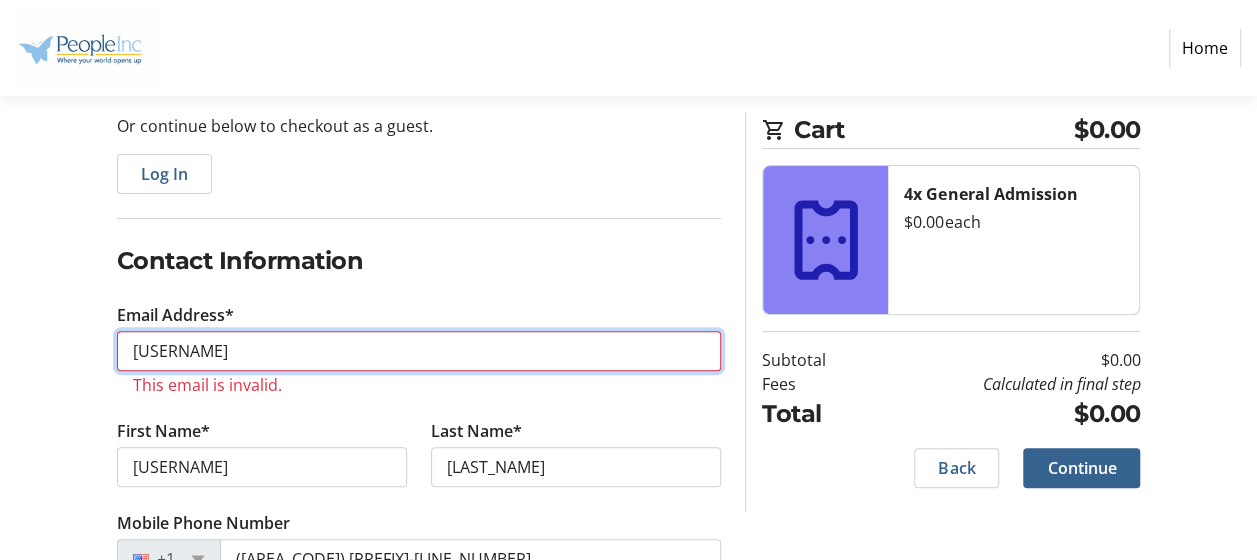 type on "[EMAIL]" 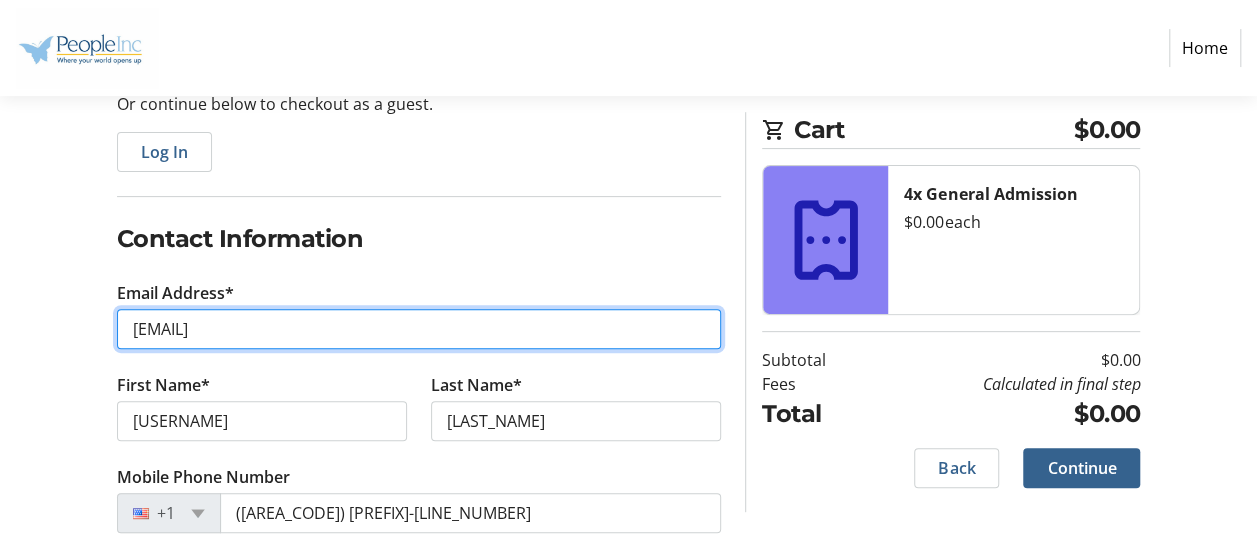 scroll, scrollTop: 240, scrollLeft: 0, axis: vertical 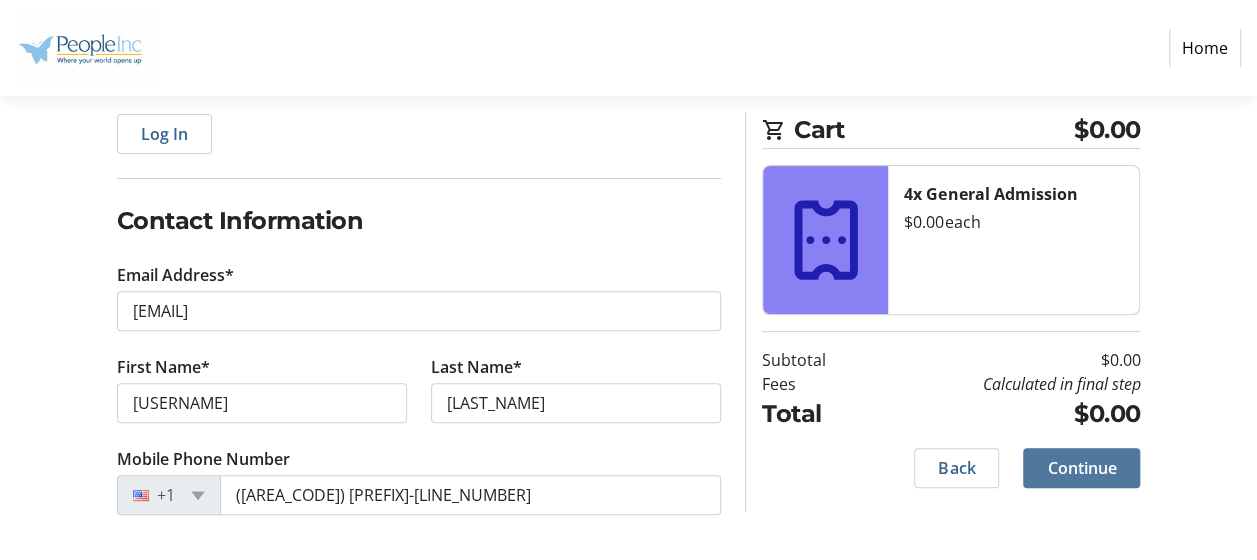 click at bounding box center (1081, 468) 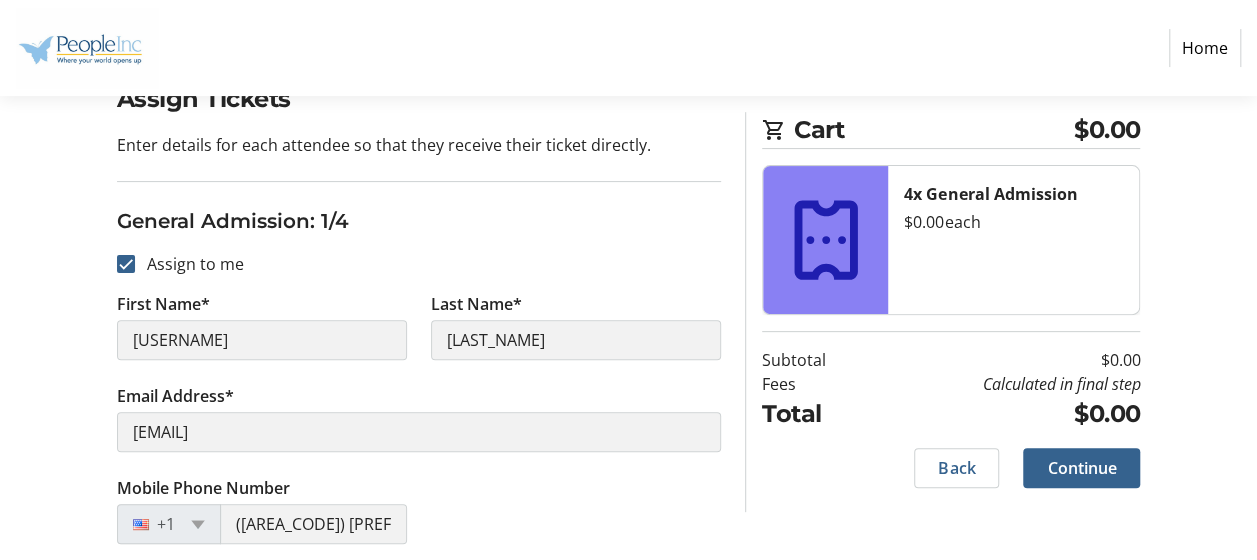scroll, scrollTop: 200, scrollLeft: 0, axis: vertical 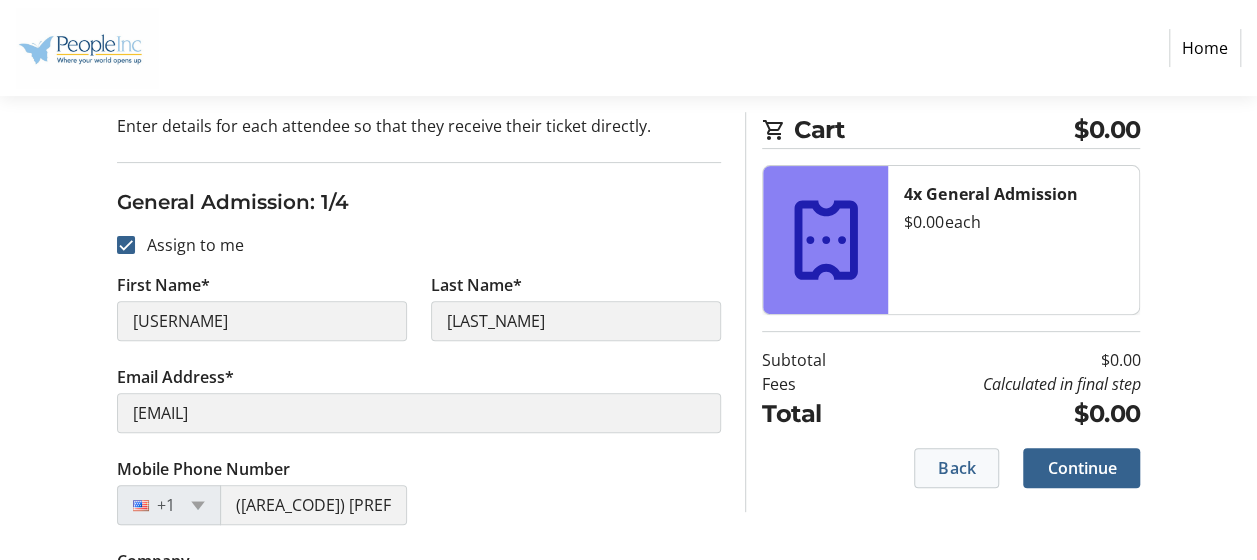 click on "Back" at bounding box center [956, 468] 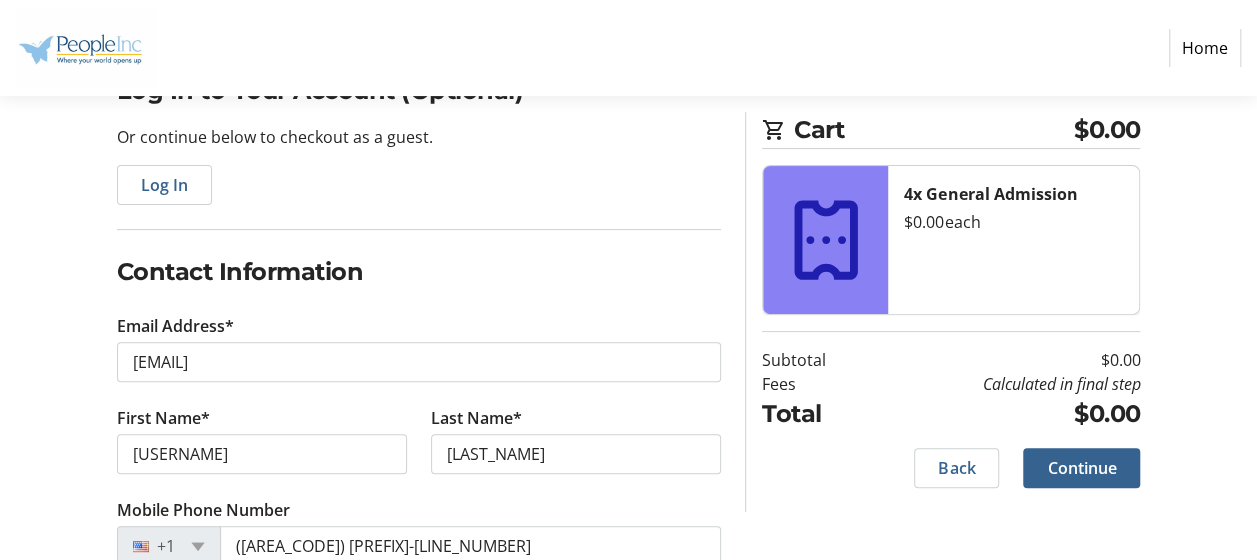 scroll, scrollTop: 240, scrollLeft: 0, axis: vertical 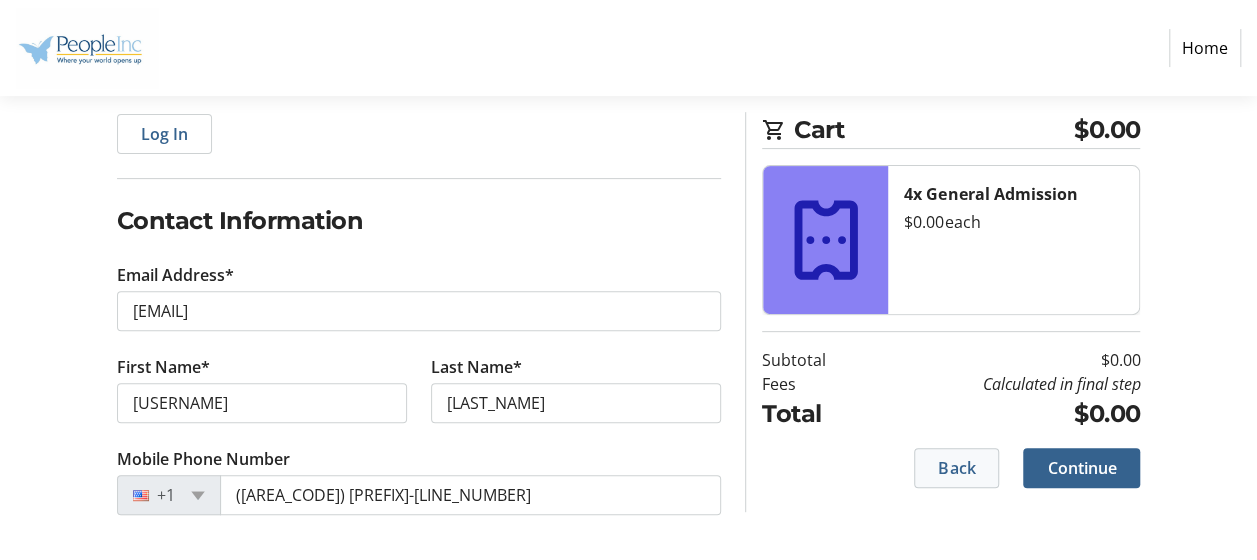 click on "Back" at bounding box center [956, 468] 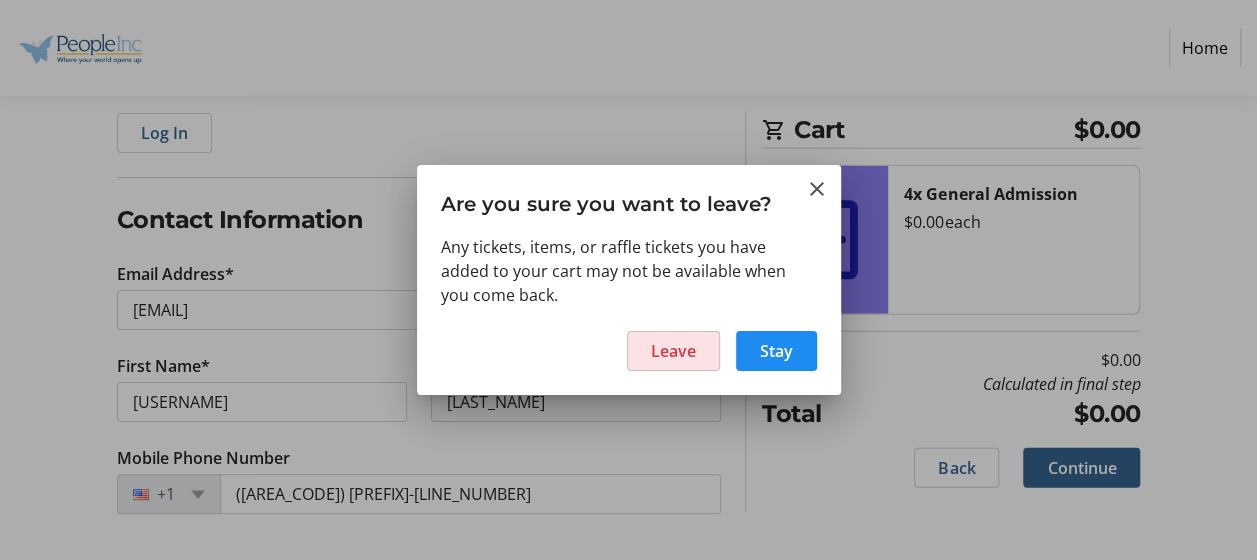 click at bounding box center (673, 351) 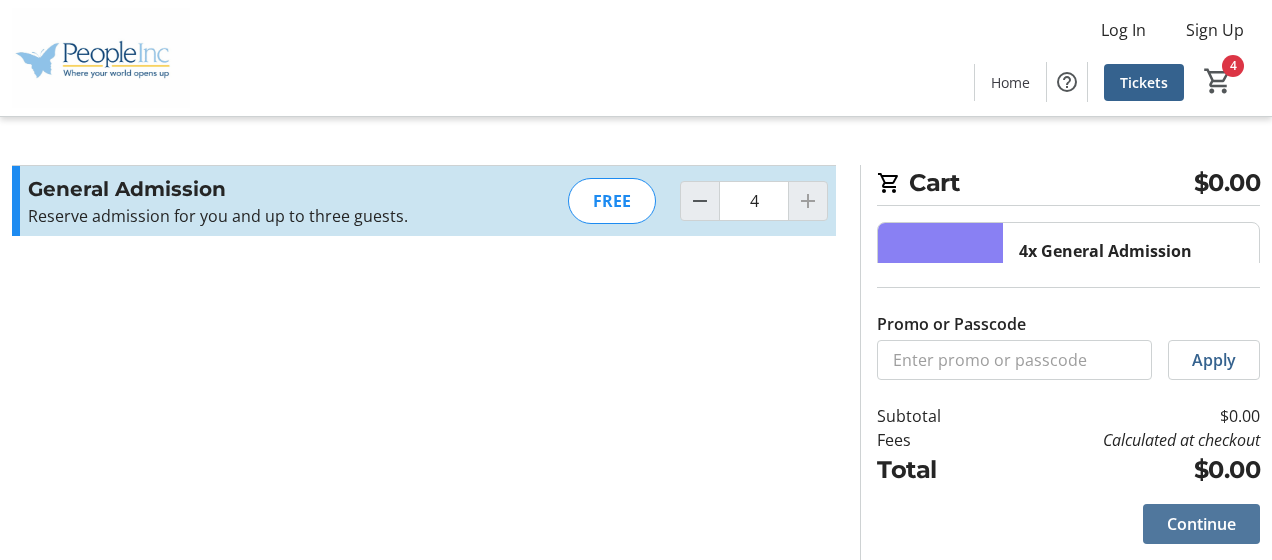 click on "Continue" at bounding box center (1201, 524) 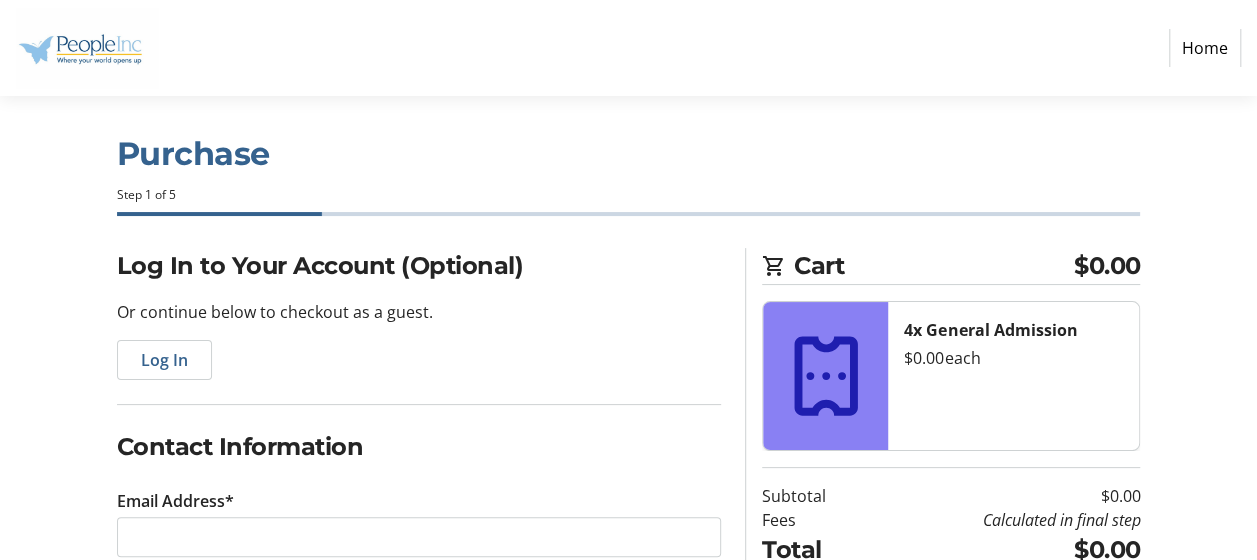 scroll, scrollTop: 200, scrollLeft: 0, axis: vertical 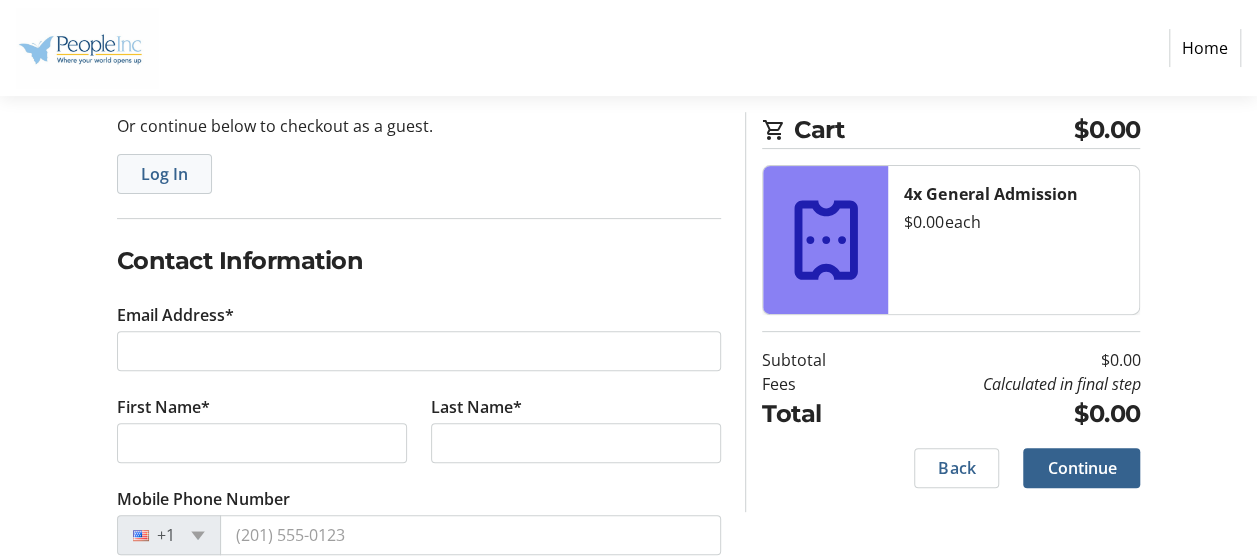 click at bounding box center [164, 174] 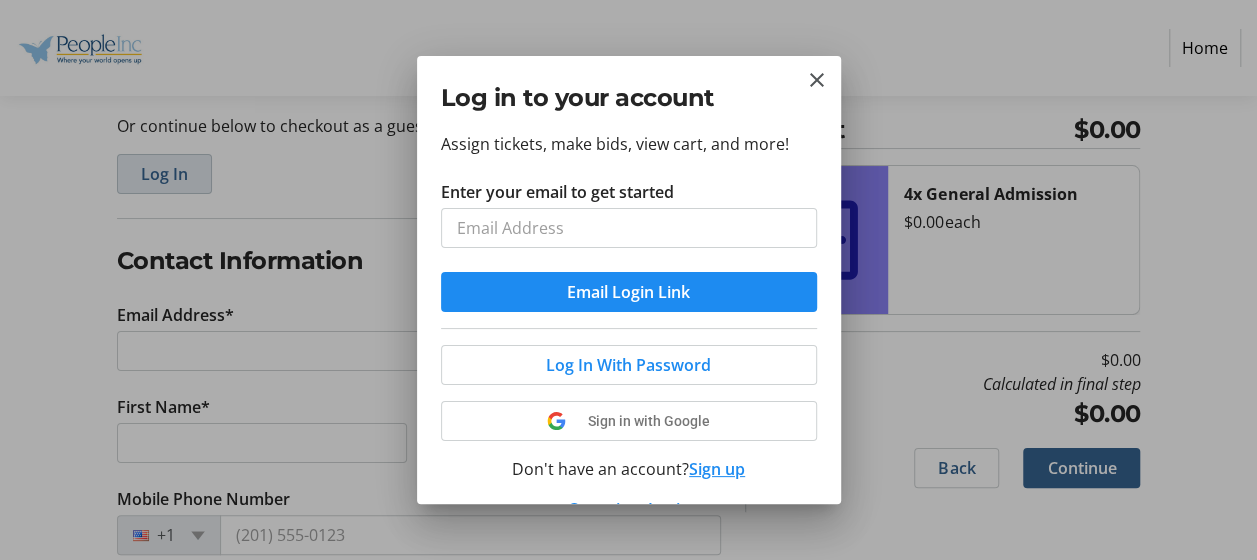 scroll, scrollTop: 0, scrollLeft: 0, axis: both 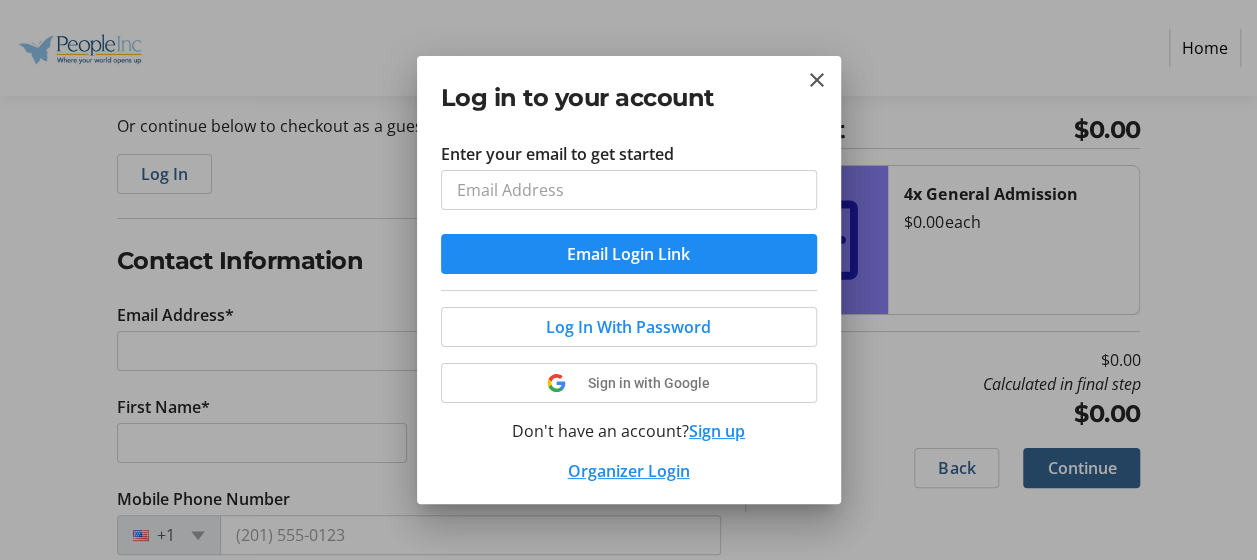 click on "Log In With Password  Sign in with Google  Don't have an account?  Sign up Organizer Login" at bounding box center (629, 386) 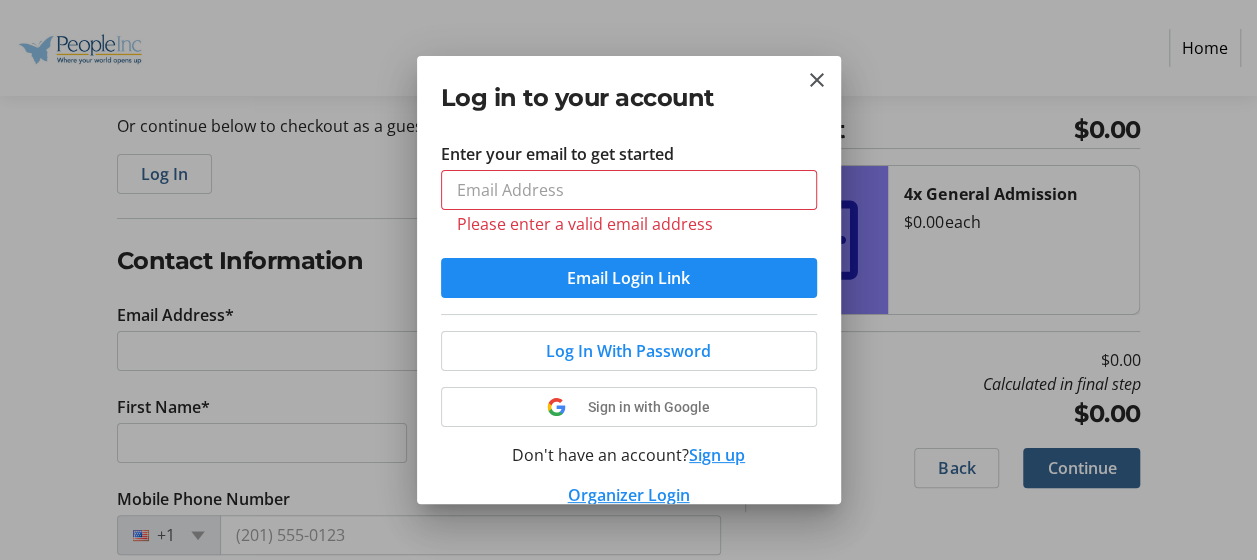 click on "Log in to your account Assign tickets, make bids, view cart, and more! Enter your email to get started  Please enter a valid email address   Email Login Link   Log In With Password  Sign in with Google  Don't have an account?  Sign up Organizer Login" at bounding box center (629, 280) 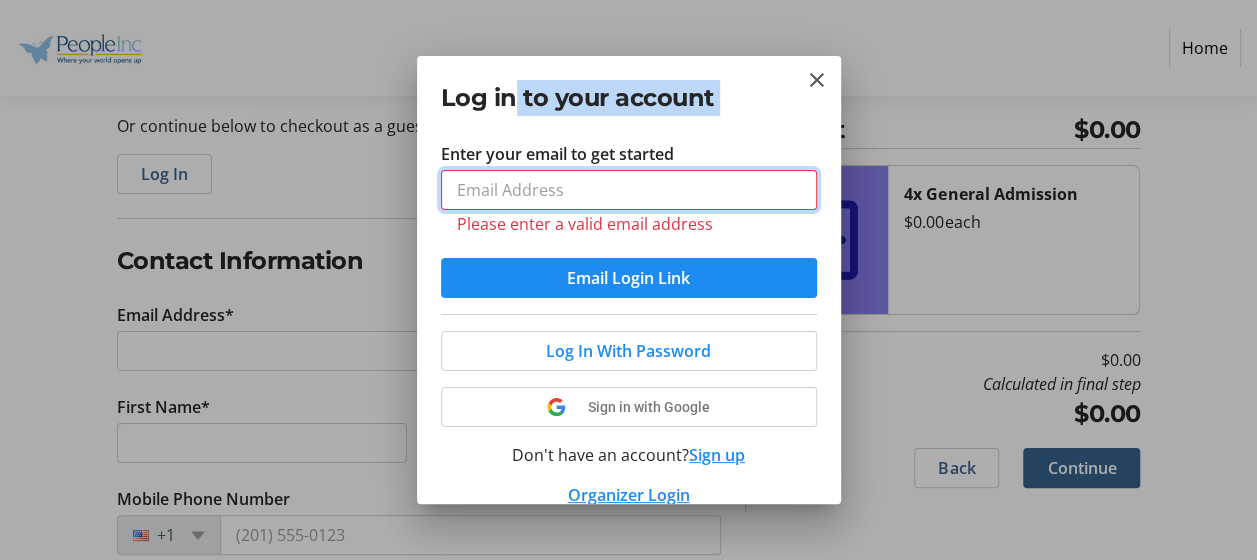 drag, startPoint x: 511, startPoint y: 137, endPoint x: 522, endPoint y: 192, distance: 56.089214 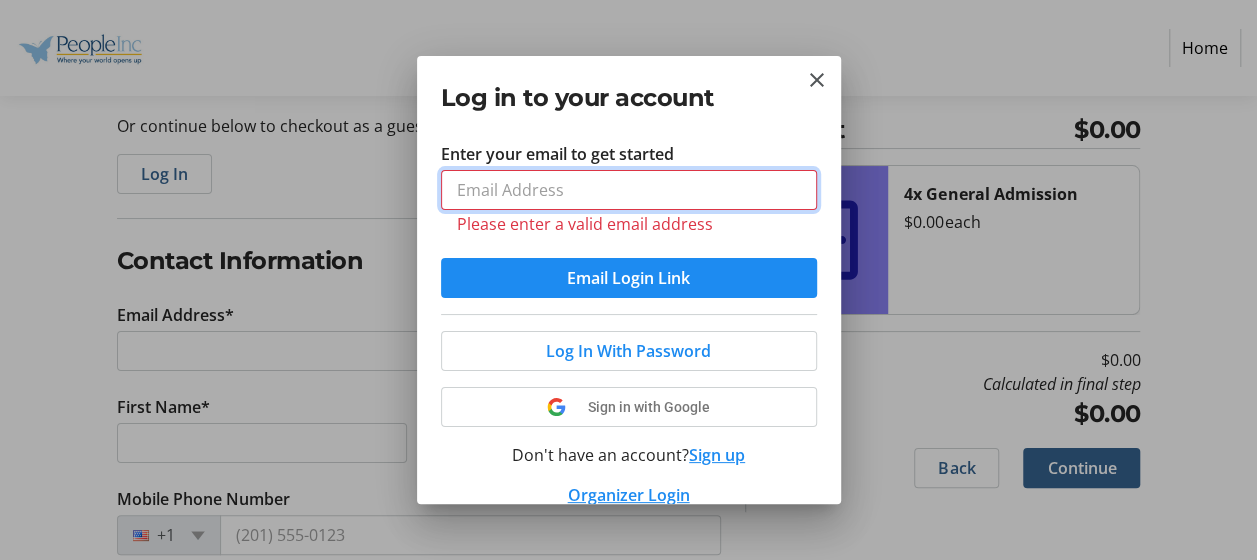 type on "[EMAIL]" 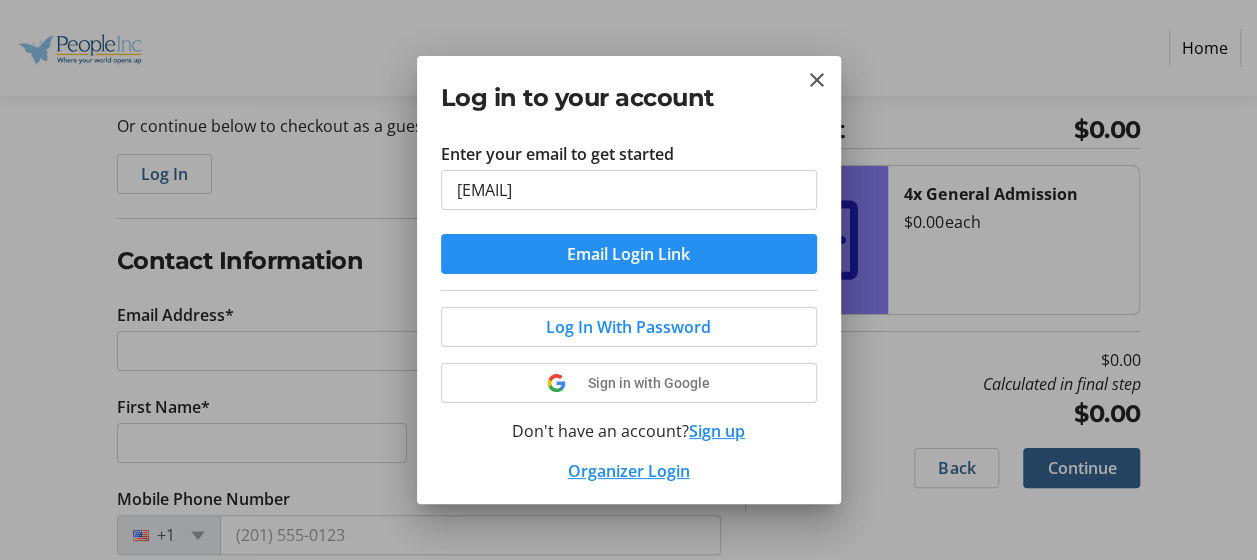 click on "Email Login Link" at bounding box center [628, 254] 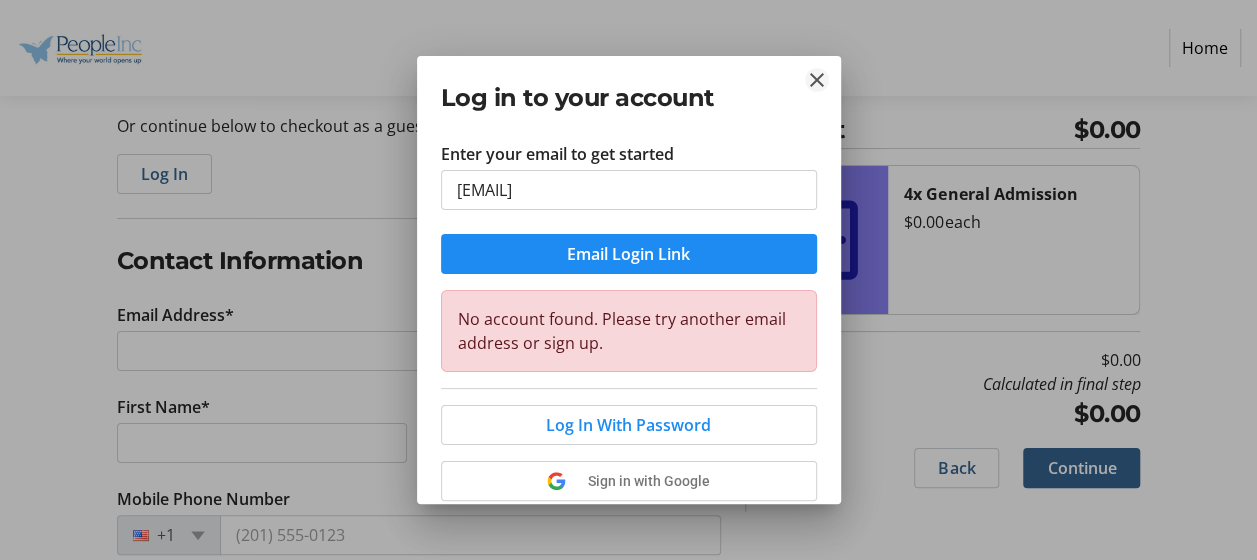 click at bounding box center [817, 80] 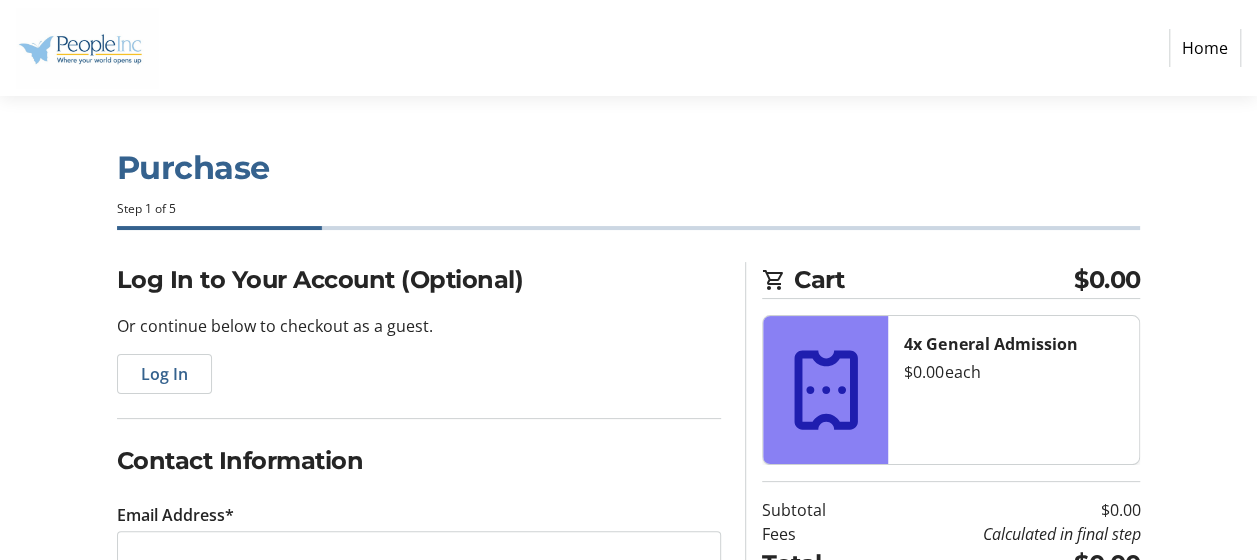 scroll, scrollTop: 200, scrollLeft: 0, axis: vertical 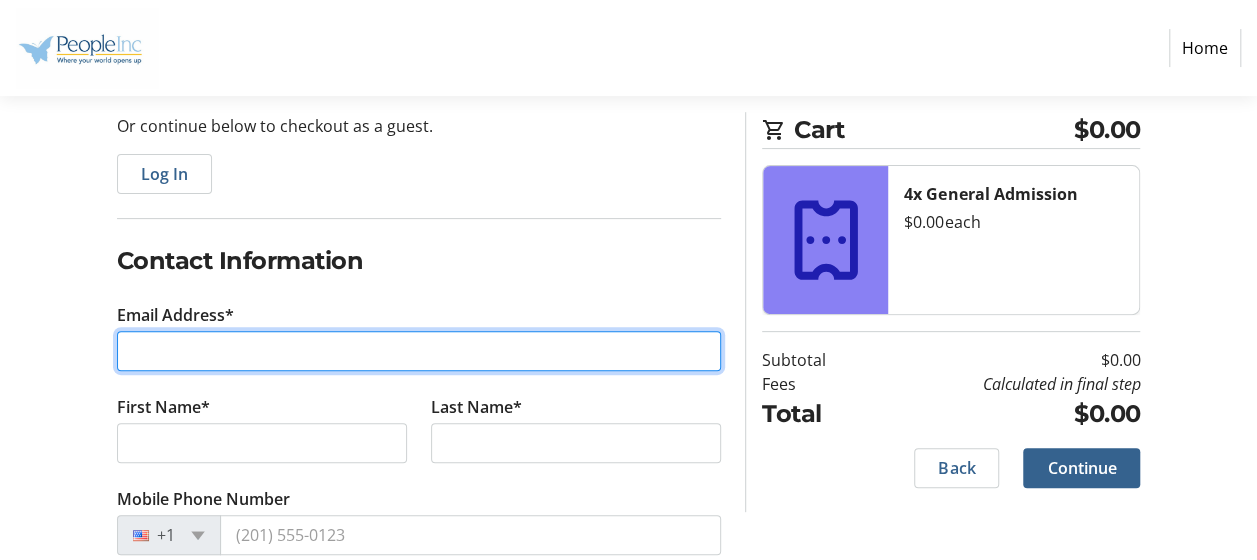 click on "Email Address*" at bounding box center [419, 351] 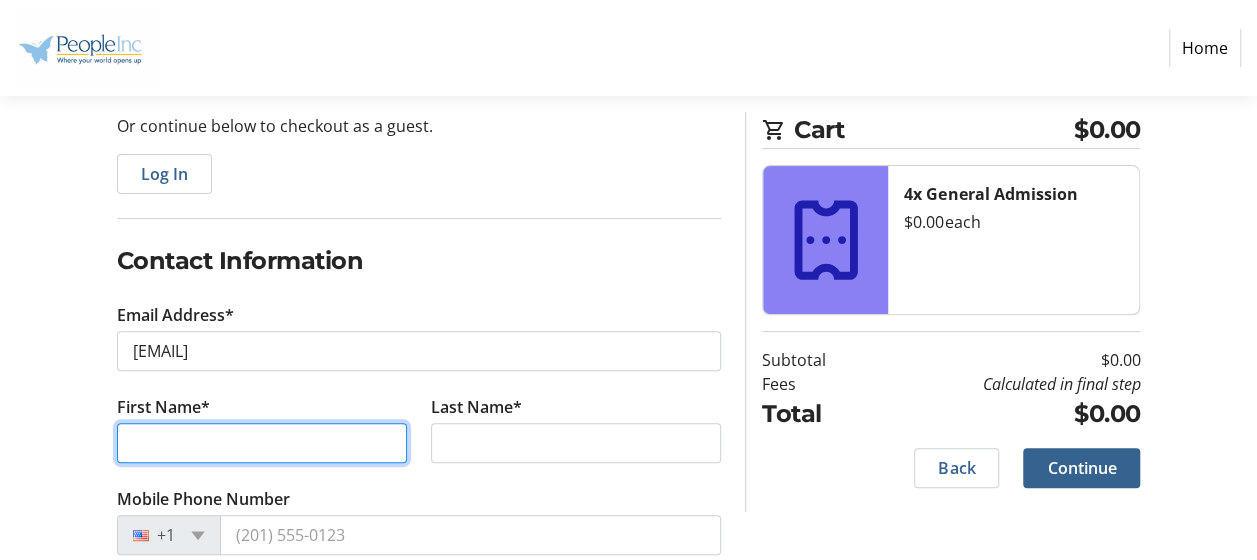 type on "[USERNAME]" 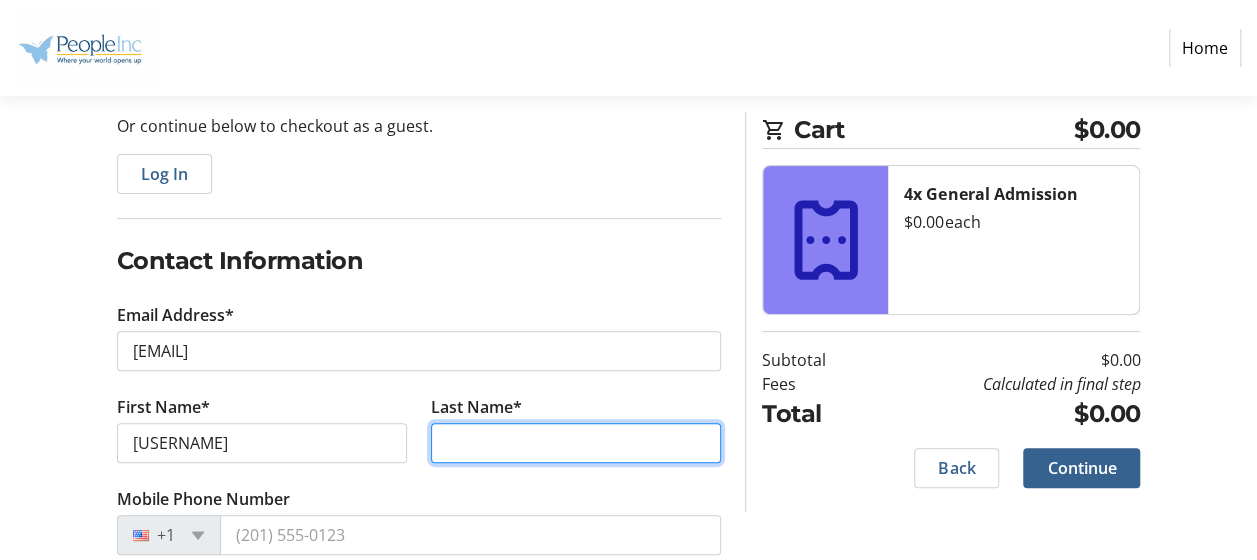 type on "[LAST_NAME]" 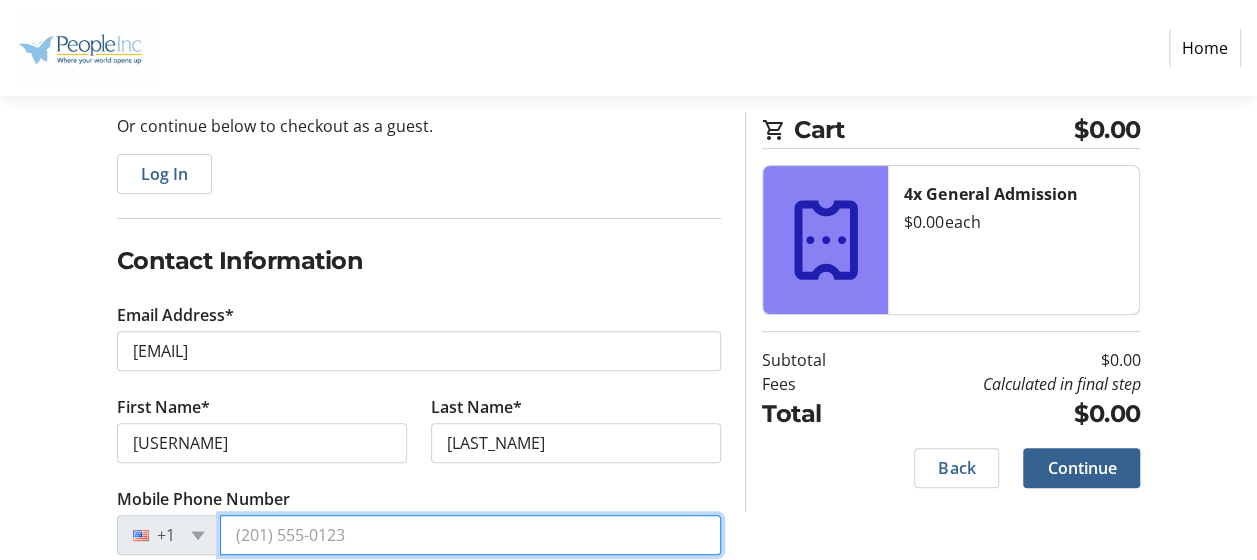 type on "([AREA_CODE]) [PREFIX]-[LINE_NUMBER]" 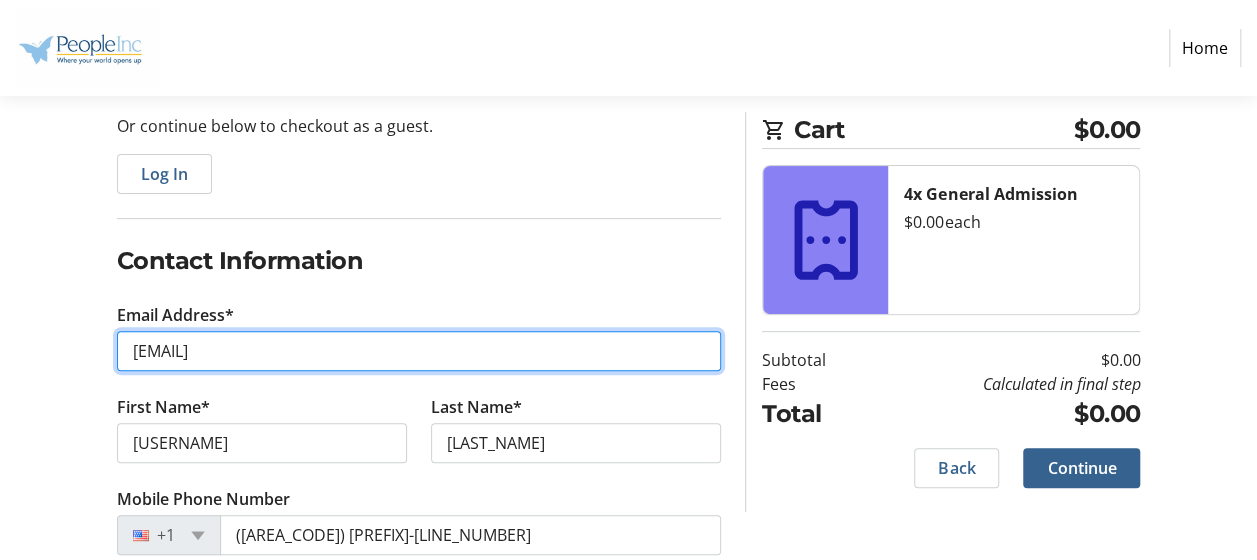 drag, startPoint x: 434, startPoint y: 338, endPoint x: 129, endPoint y: 332, distance: 305.05902 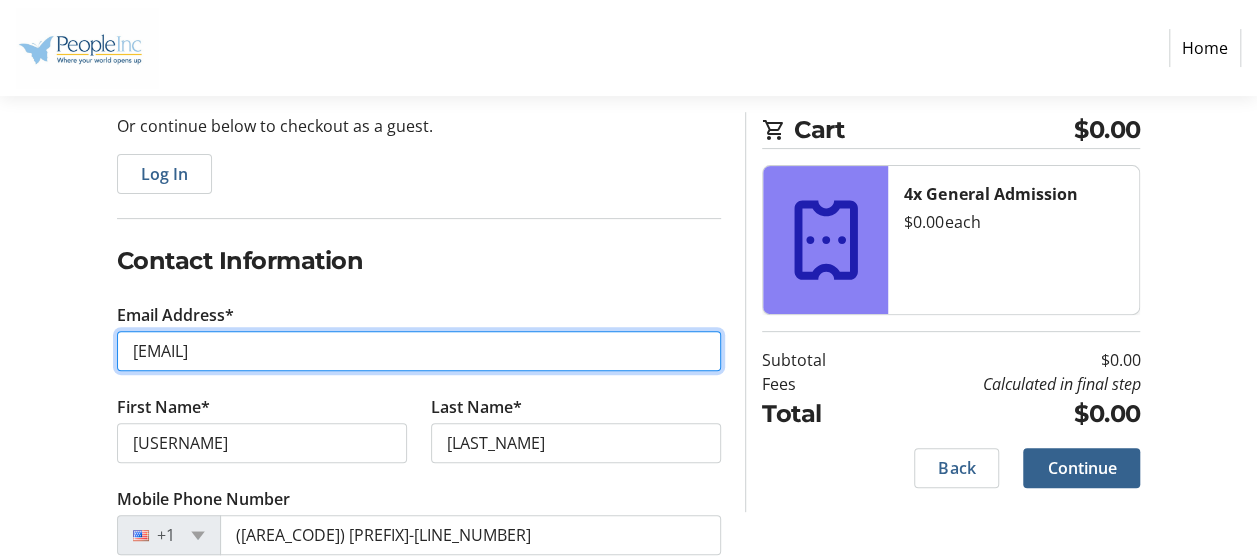 click on "[EMAIL]" at bounding box center [419, 351] 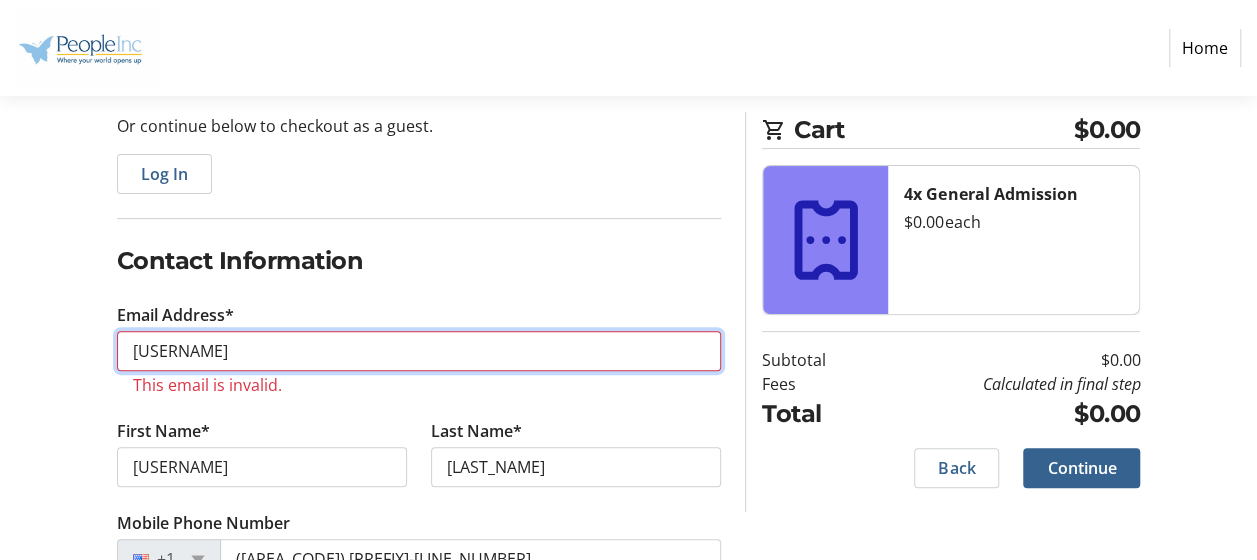 type on "[EMAIL]" 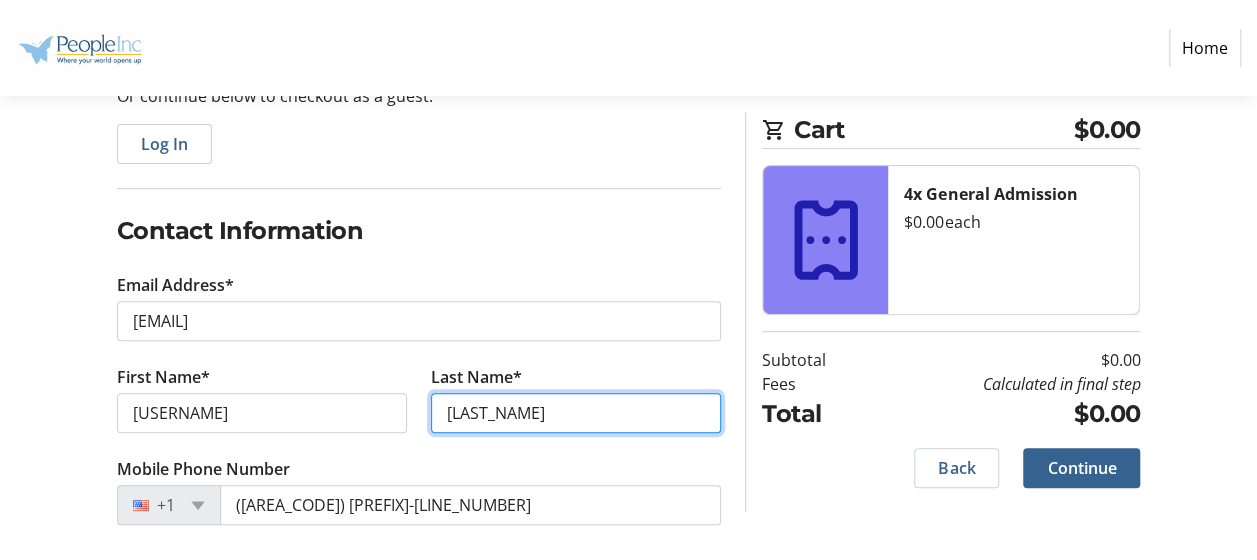 scroll, scrollTop: 240, scrollLeft: 0, axis: vertical 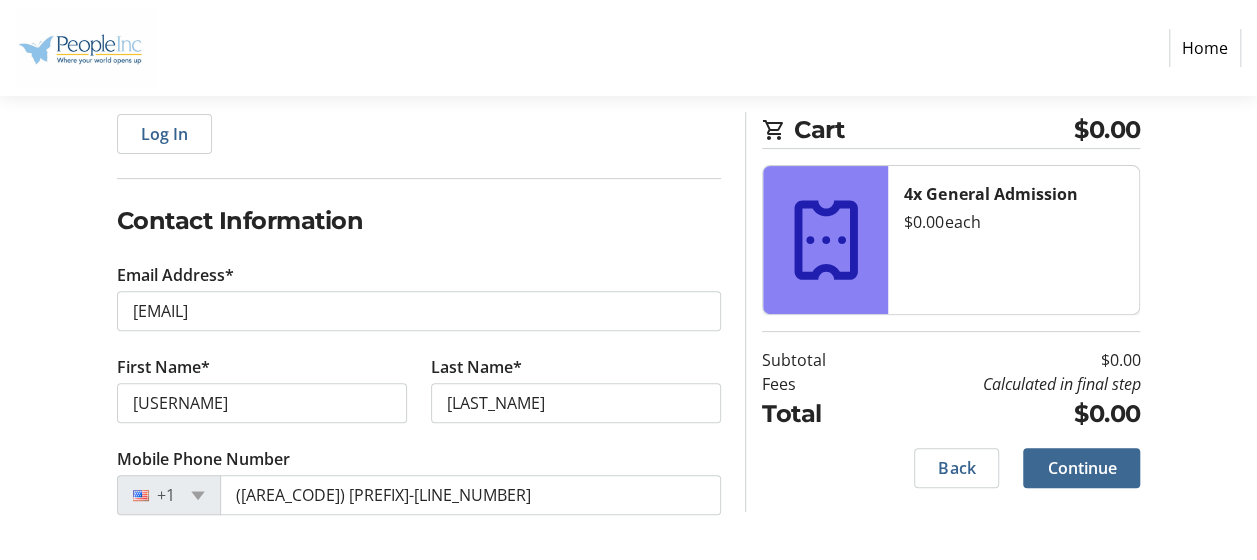click at bounding box center [1081, 468] 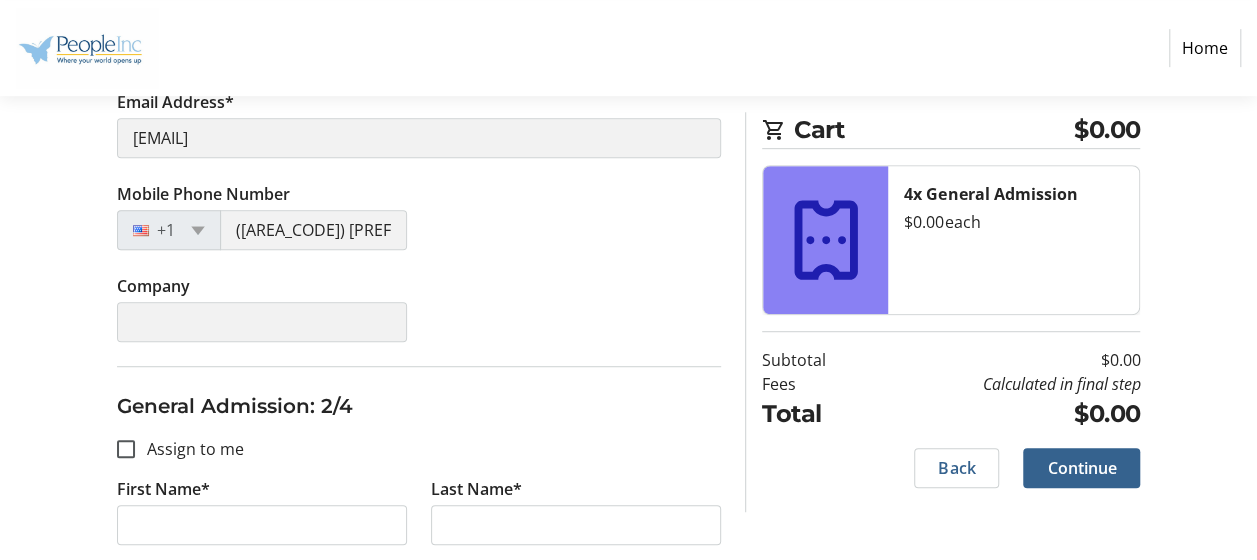 scroll, scrollTop: 600, scrollLeft: 0, axis: vertical 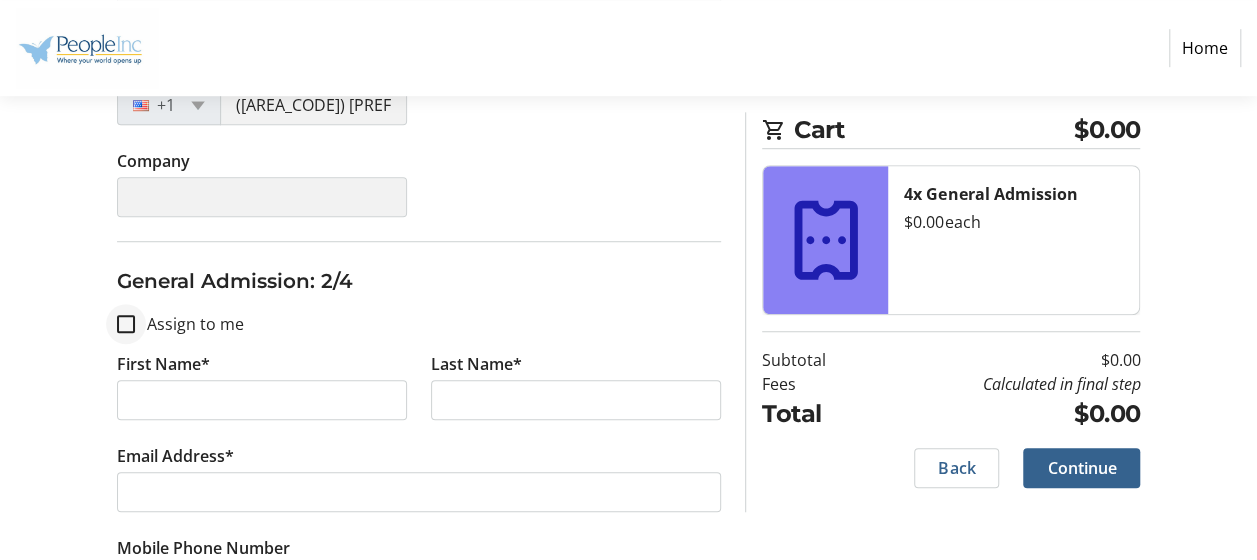 click at bounding box center [126, 324] 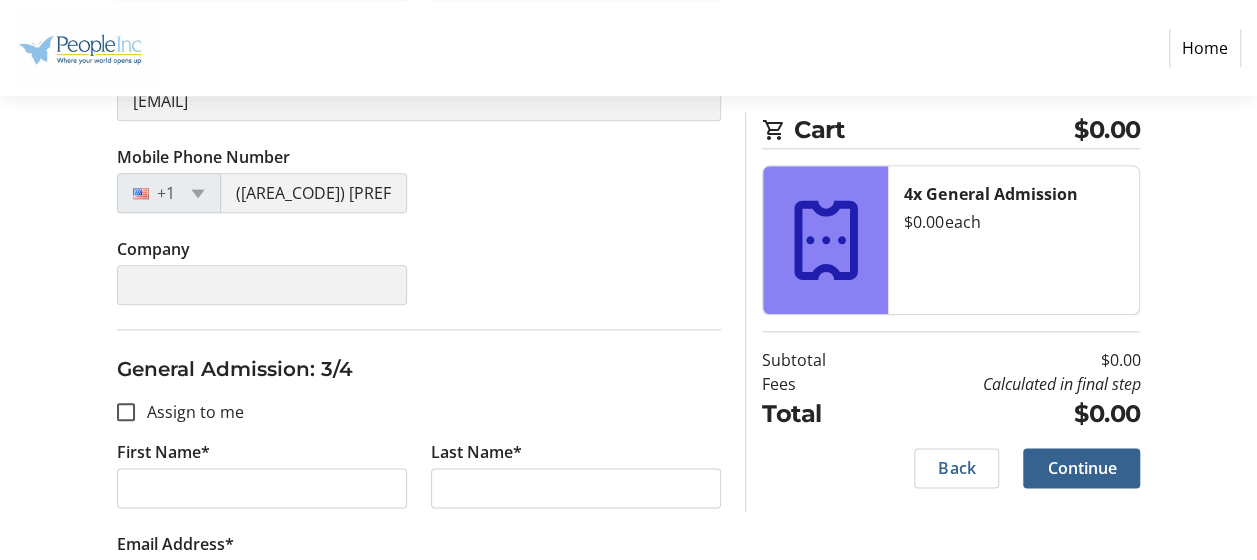 scroll, scrollTop: 1000, scrollLeft: 0, axis: vertical 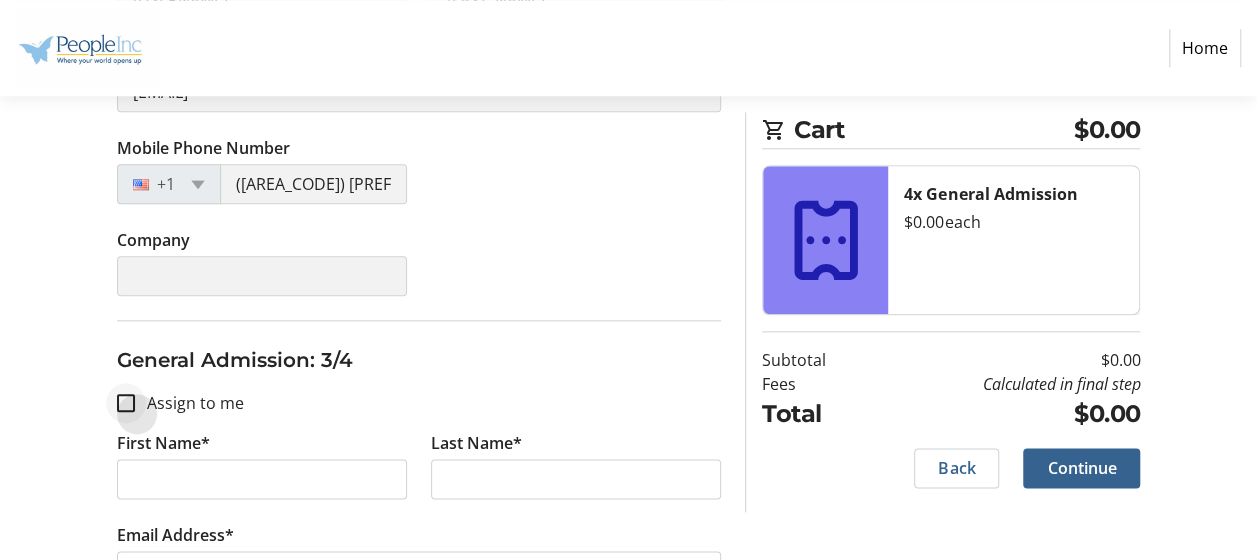 click at bounding box center [126, 403] 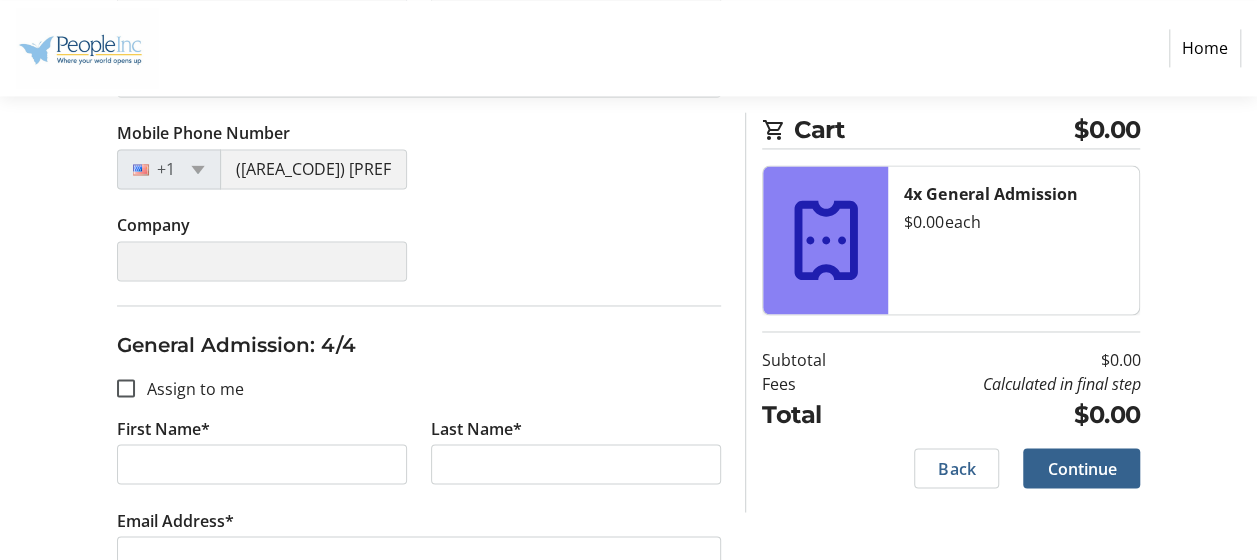 scroll, scrollTop: 1500, scrollLeft: 0, axis: vertical 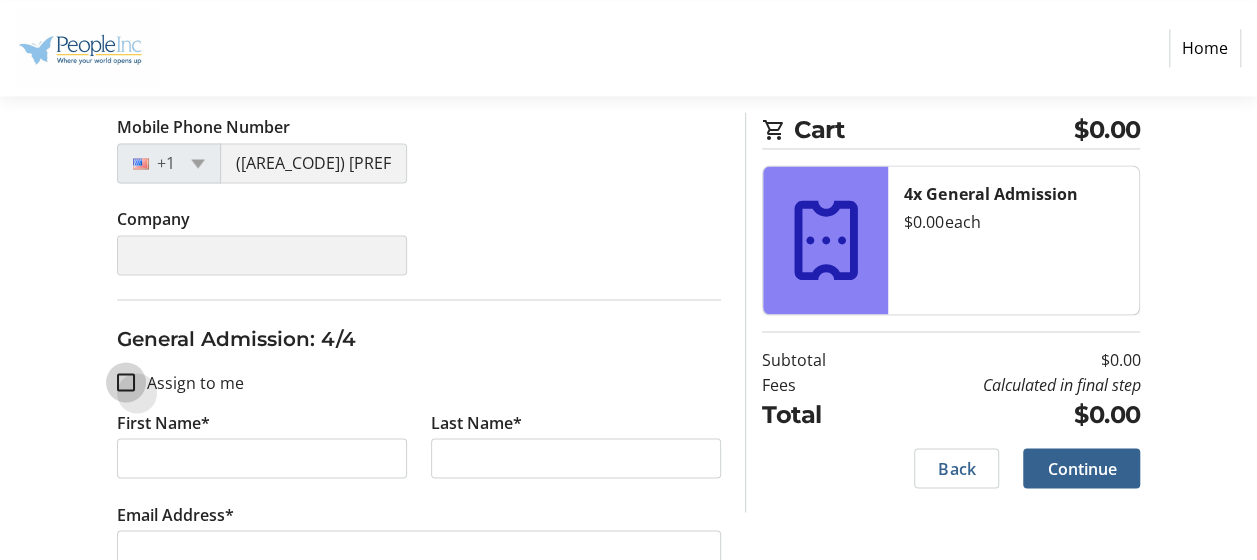 click on "Assign to me" at bounding box center (126, 382) 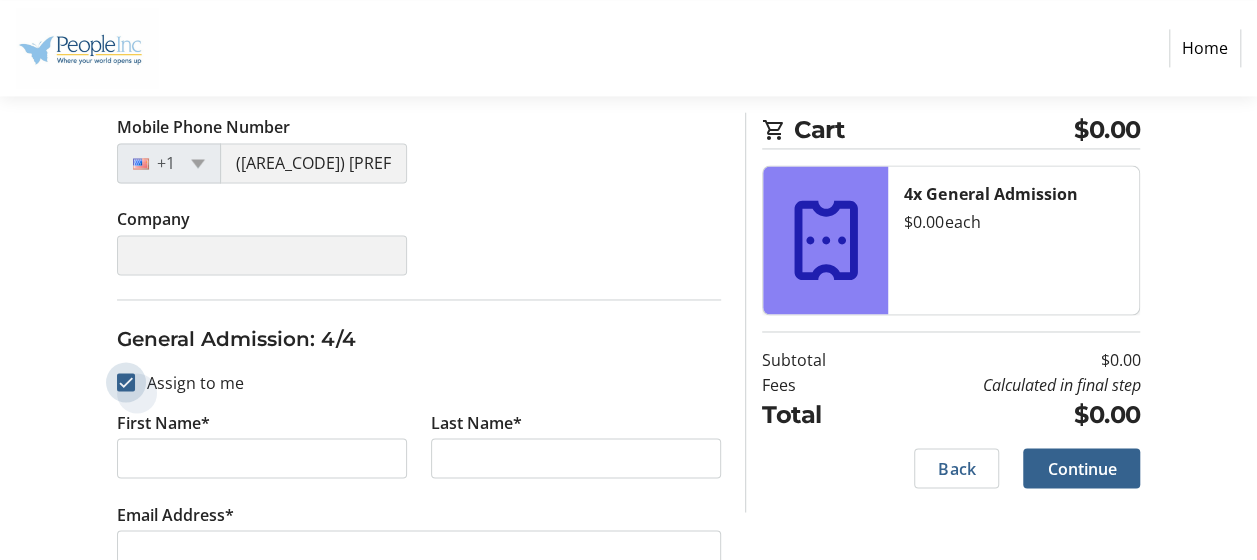 checkbox on "true" 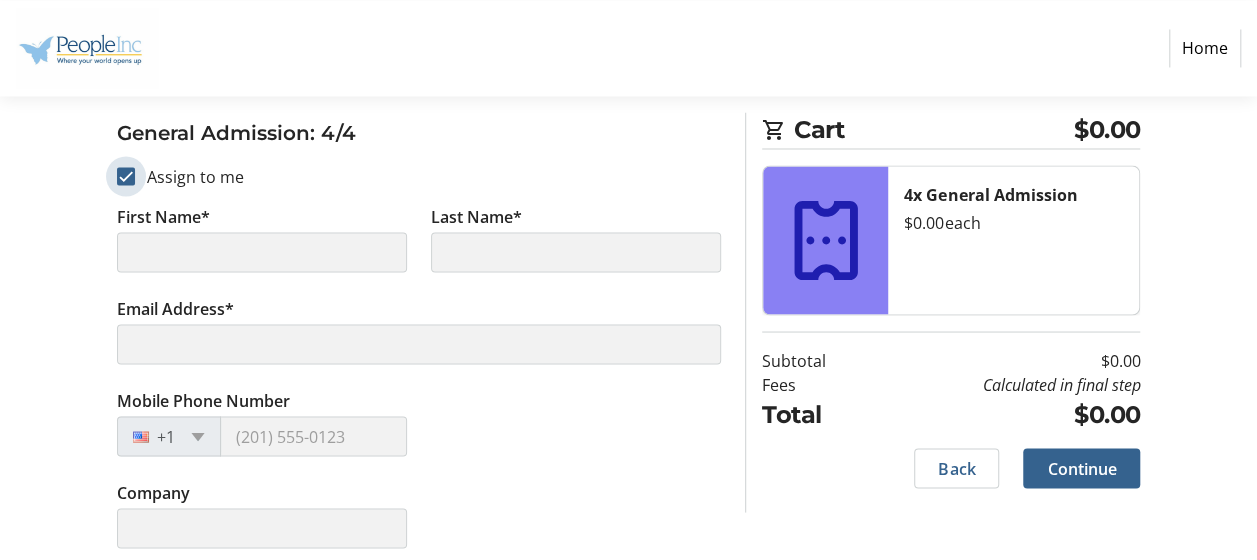 scroll, scrollTop: 1708, scrollLeft: 0, axis: vertical 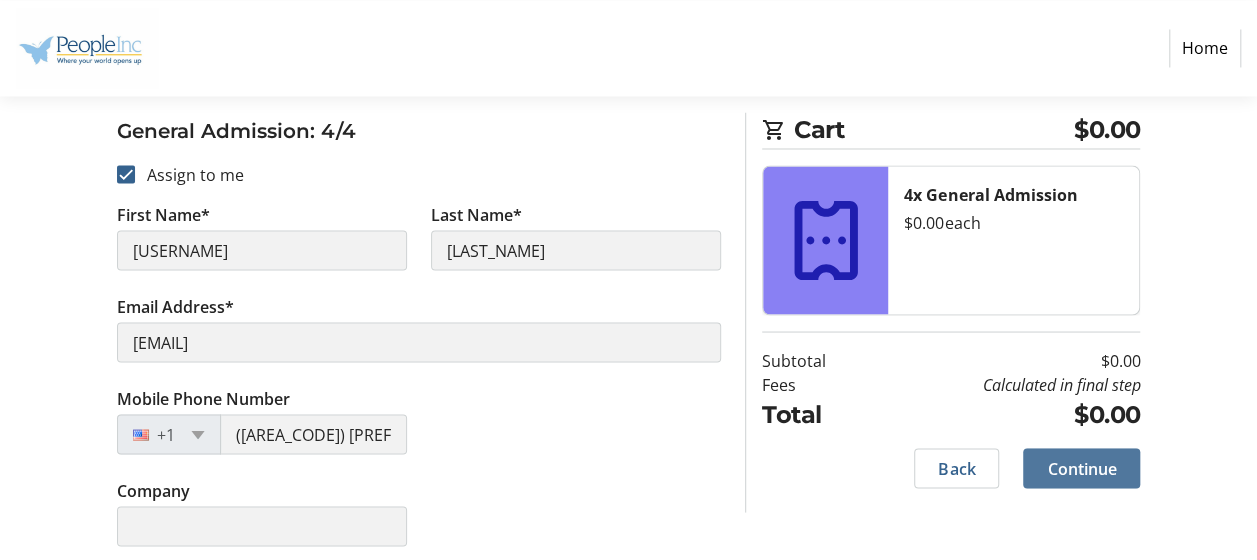 click at bounding box center (1081, 468) 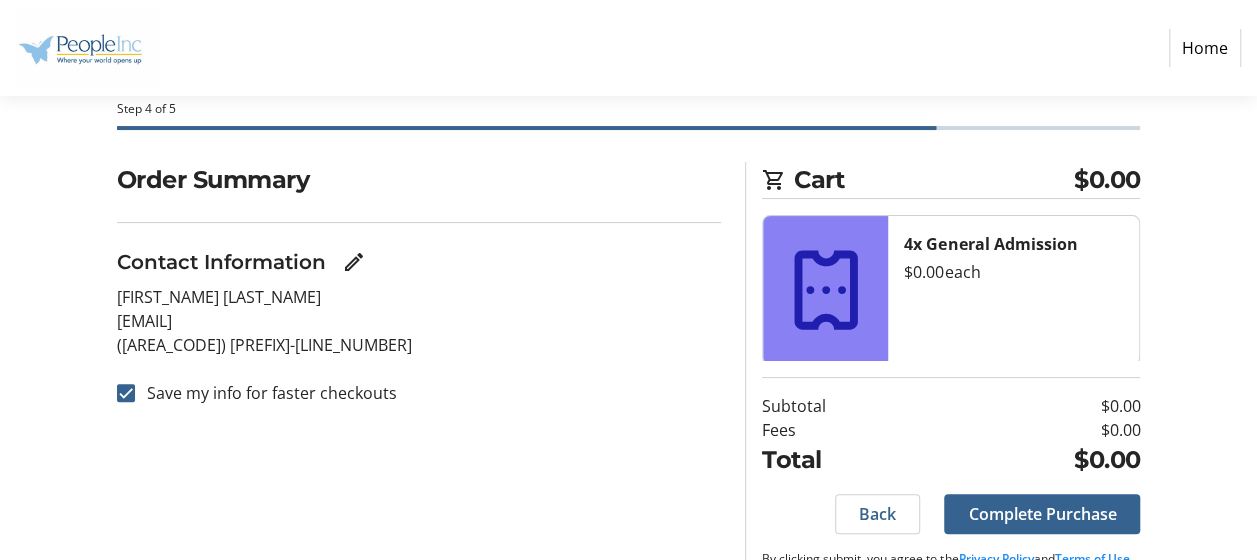 scroll, scrollTop: 150, scrollLeft: 0, axis: vertical 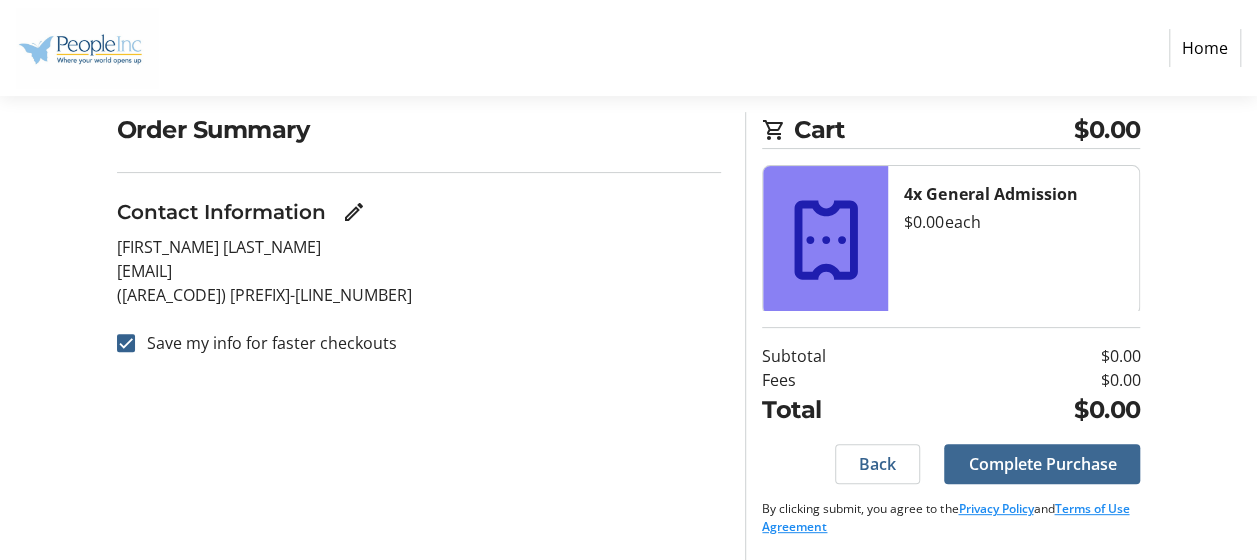 click on "Complete Purchase" at bounding box center [1042, 464] 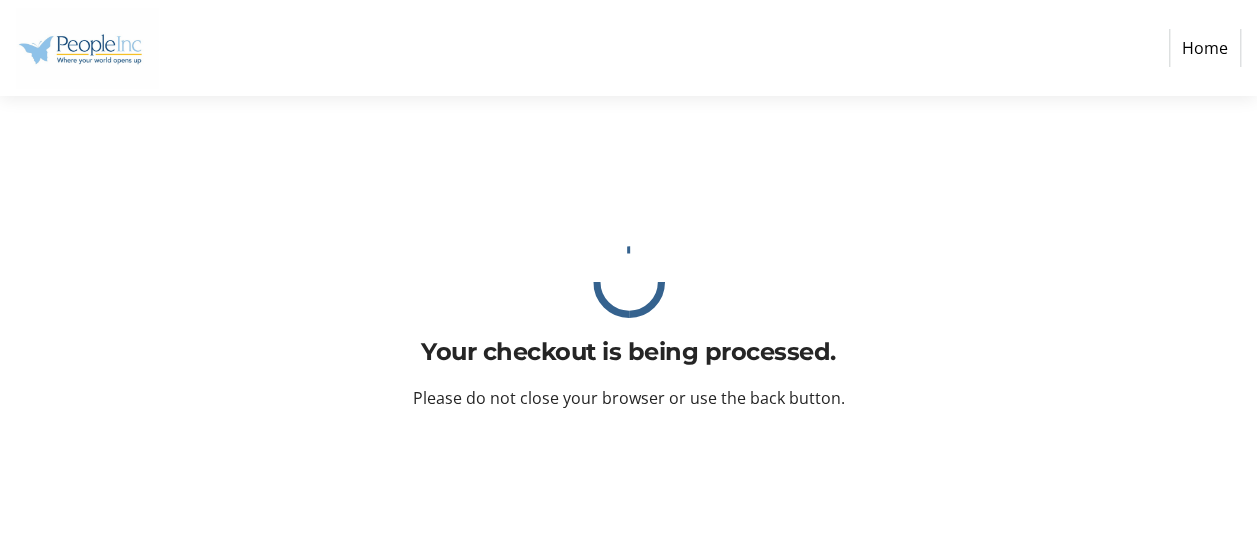scroll, scrollTop: 0, scrollLeft: 0, axis: both 